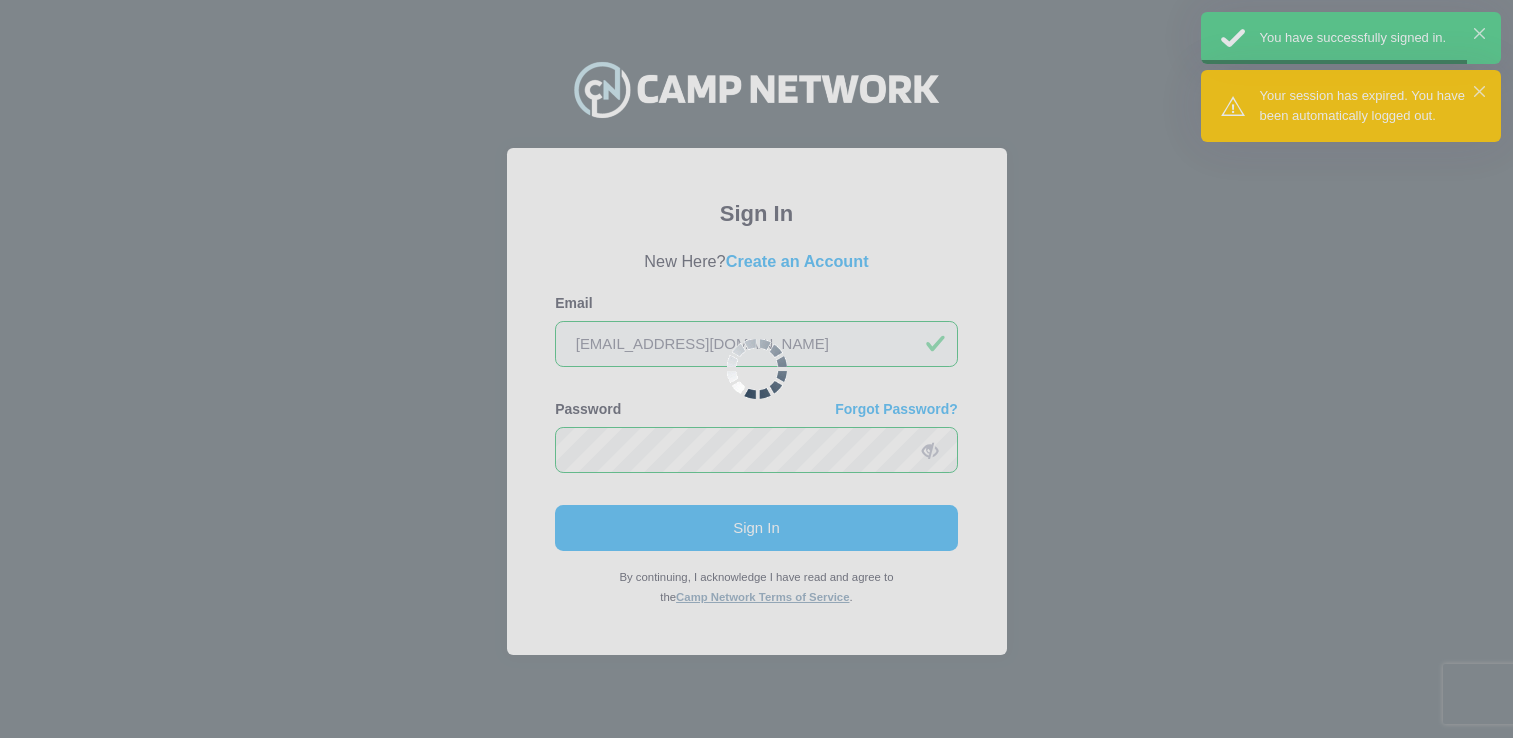 scroll, scrollTop: 0, scrollLeft: 0, axis: both 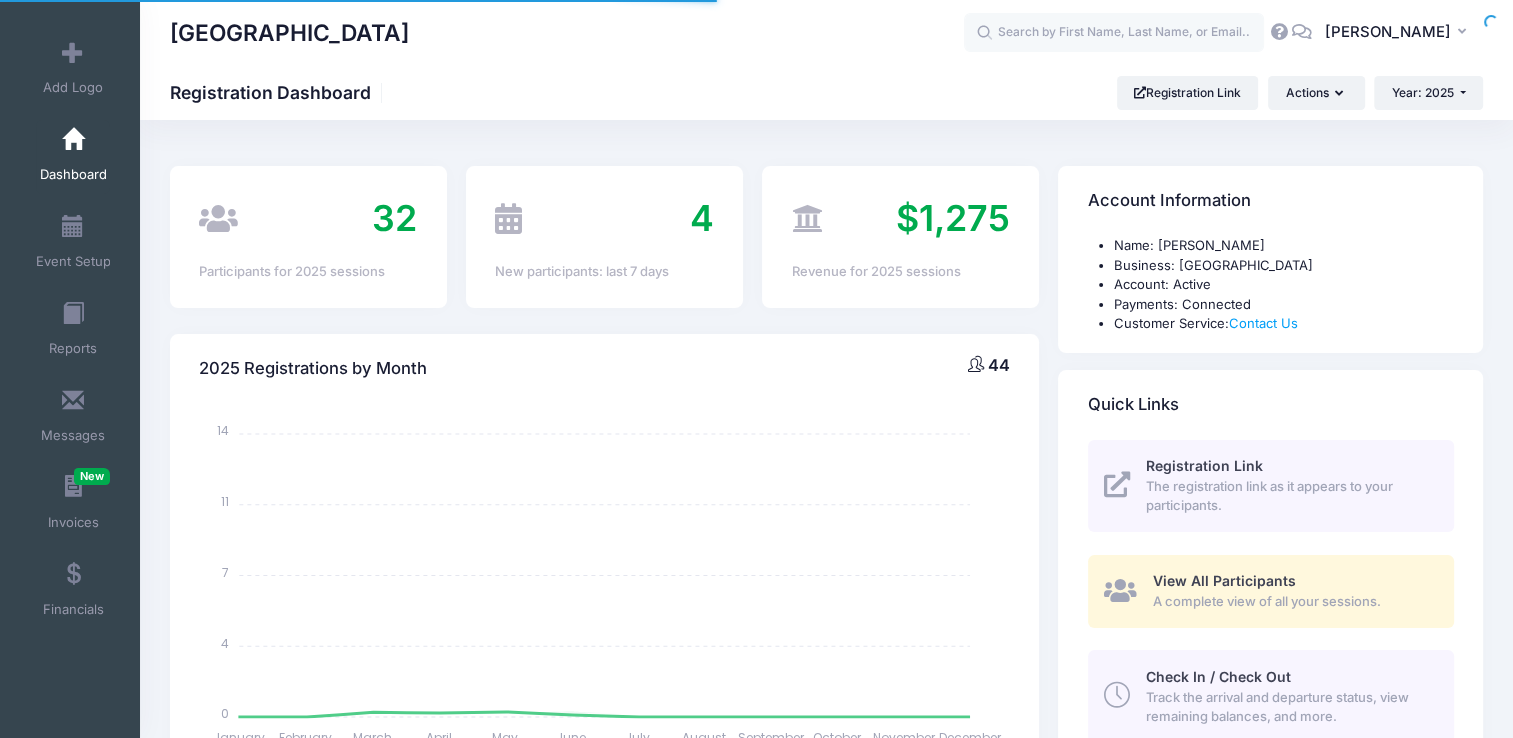 select 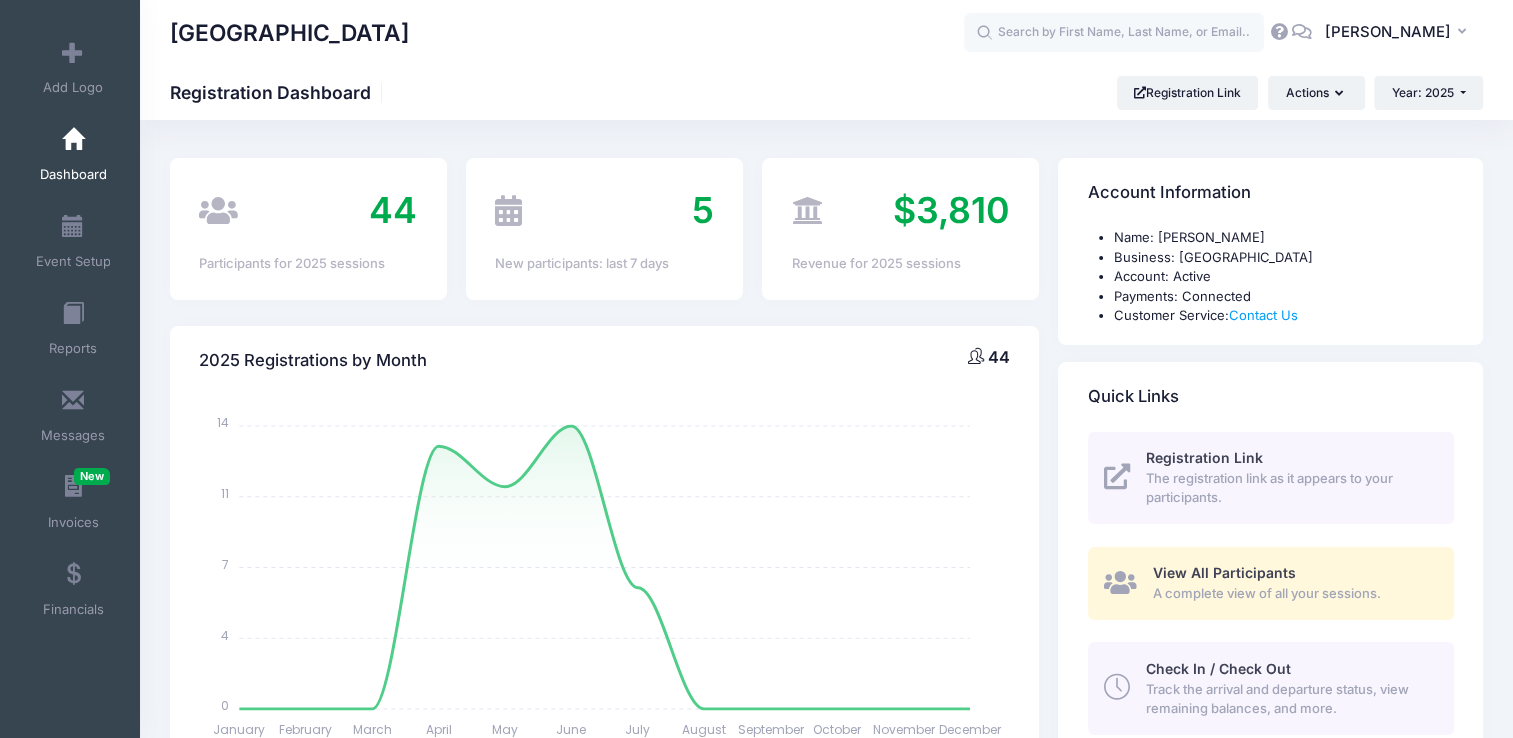 scroll, scrollTop: 8, scrollLeft: 0, axis: vertical 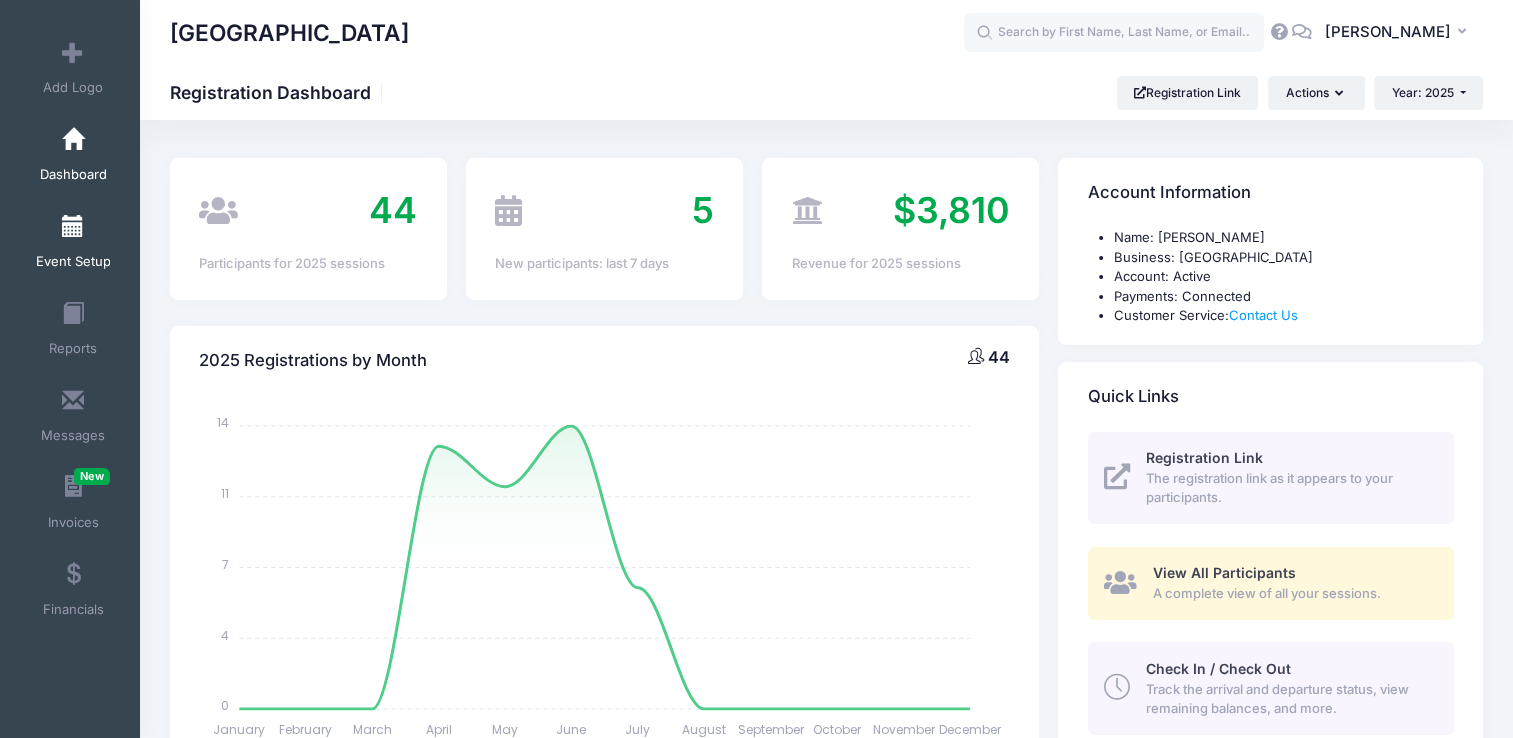 click on "Event Setup" at bounding box center [73, 244] 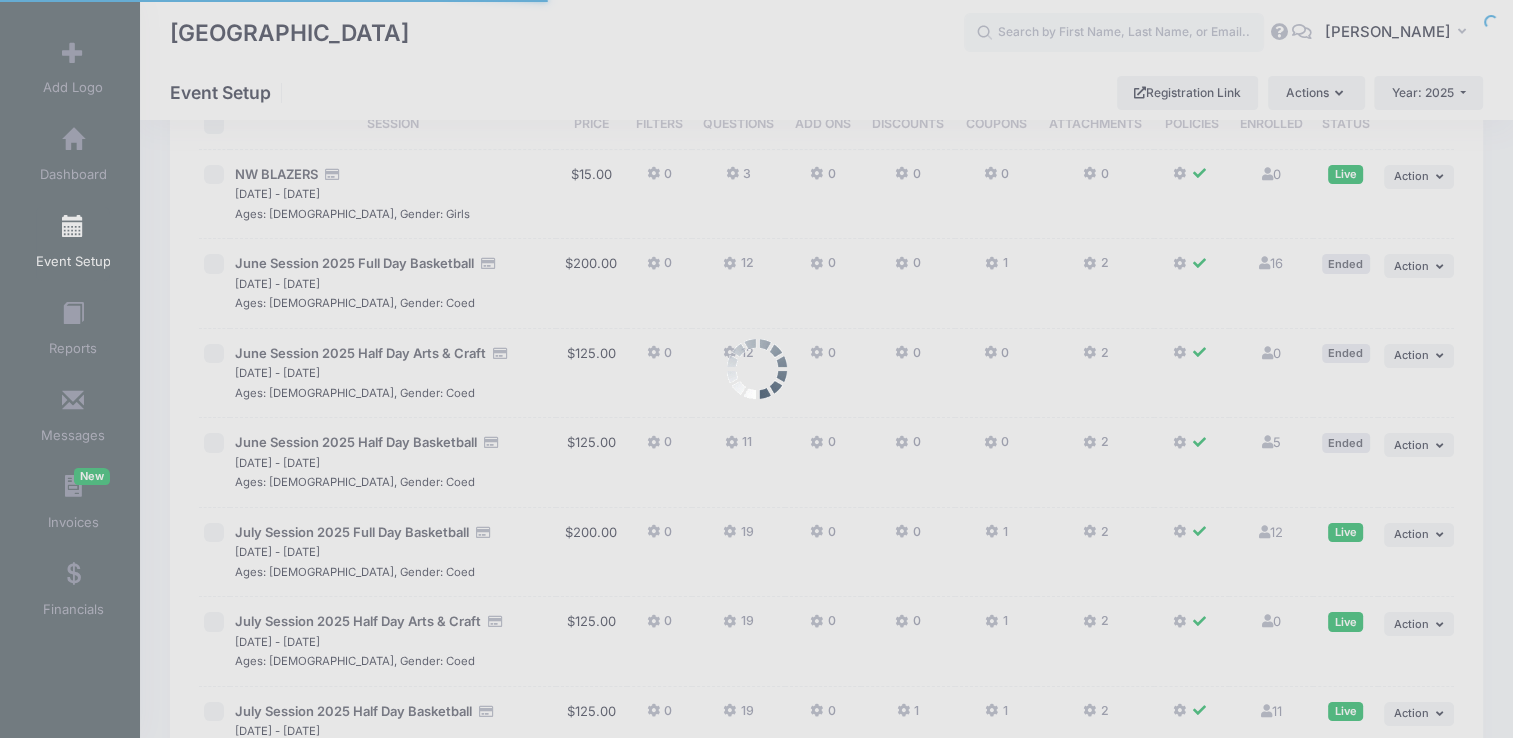 scroll, scrollTop: 0, scrollLeft: 0, axis: both 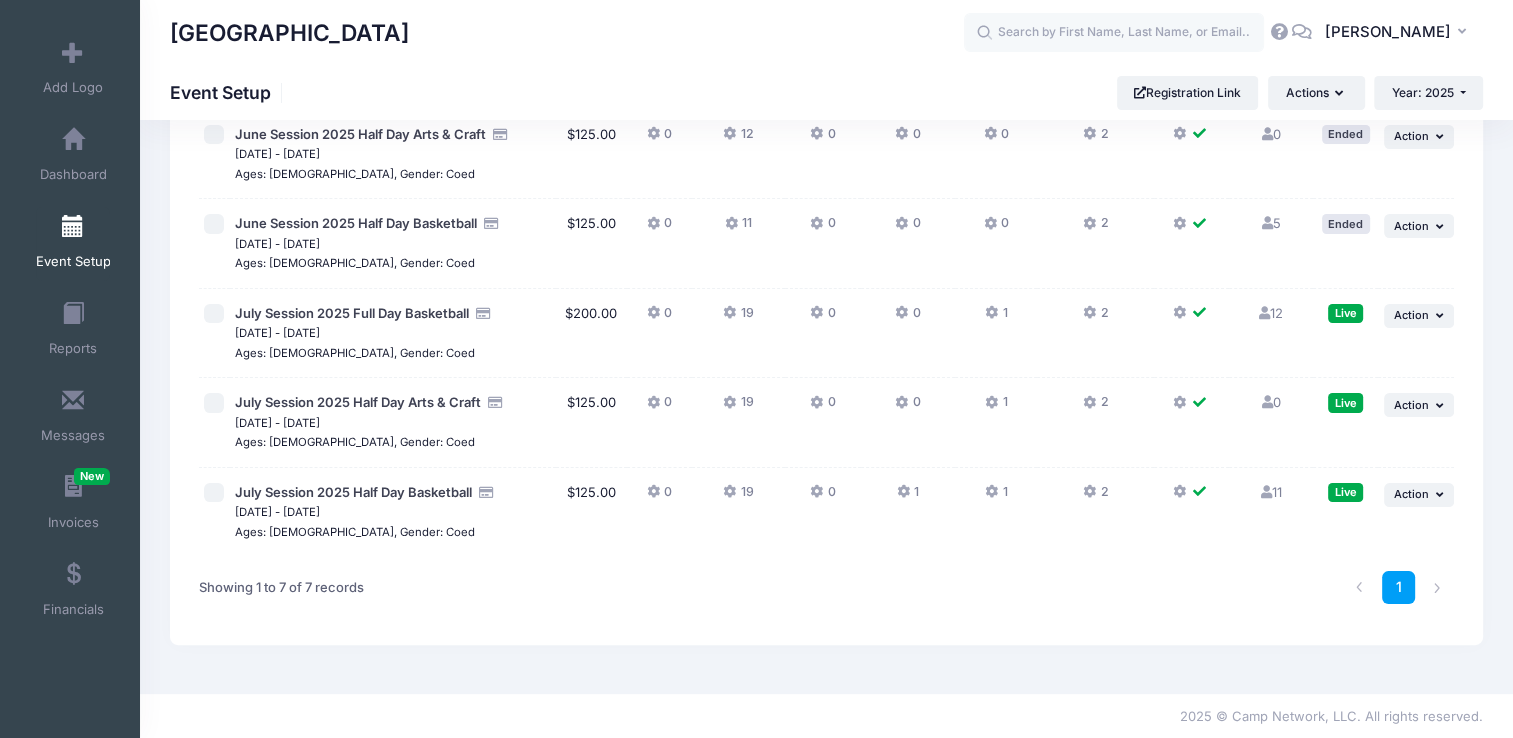 click on "12
Full" at bounding box center [1271, 313] 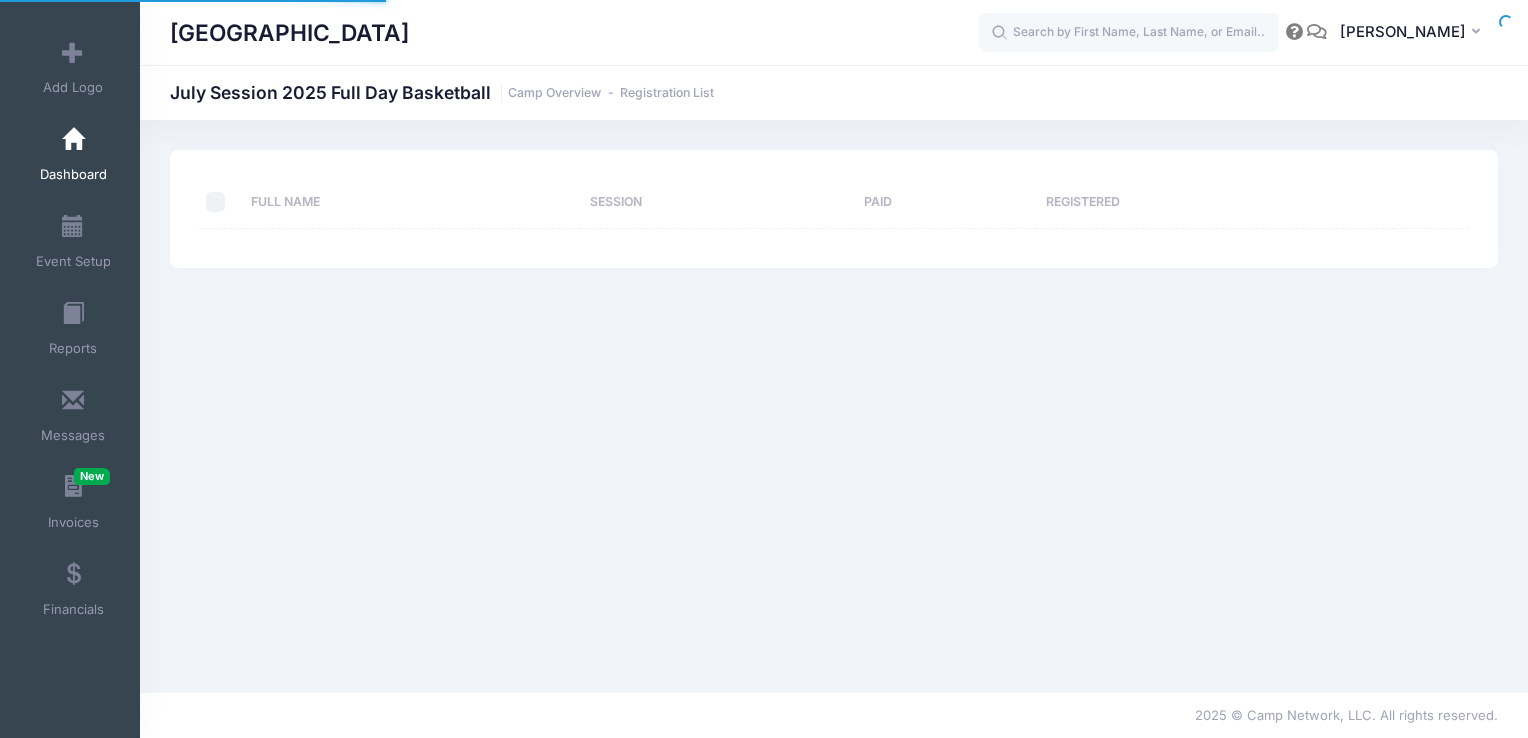 select on "10" 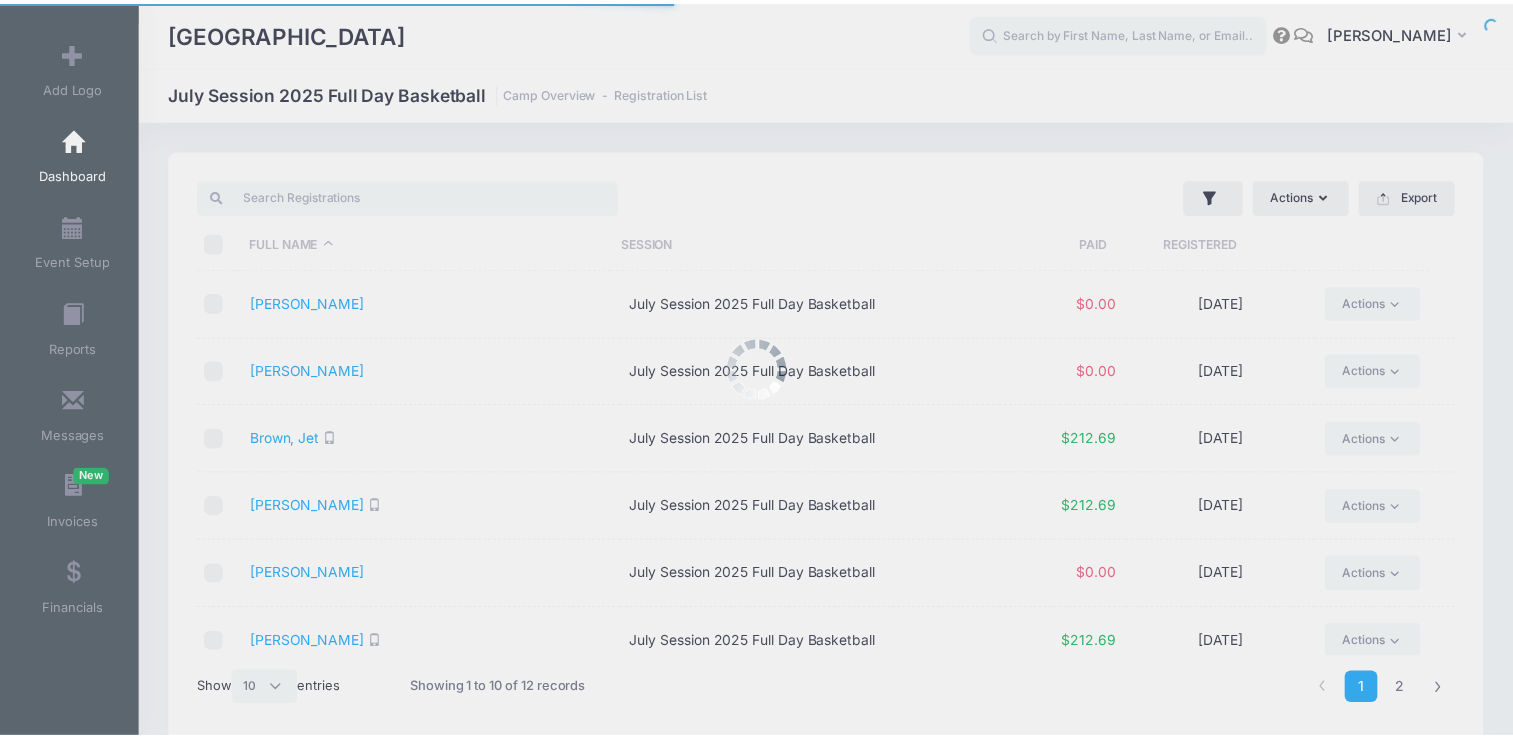 scroll, scrollTop: 0, scrollLeft: 0, axis: both 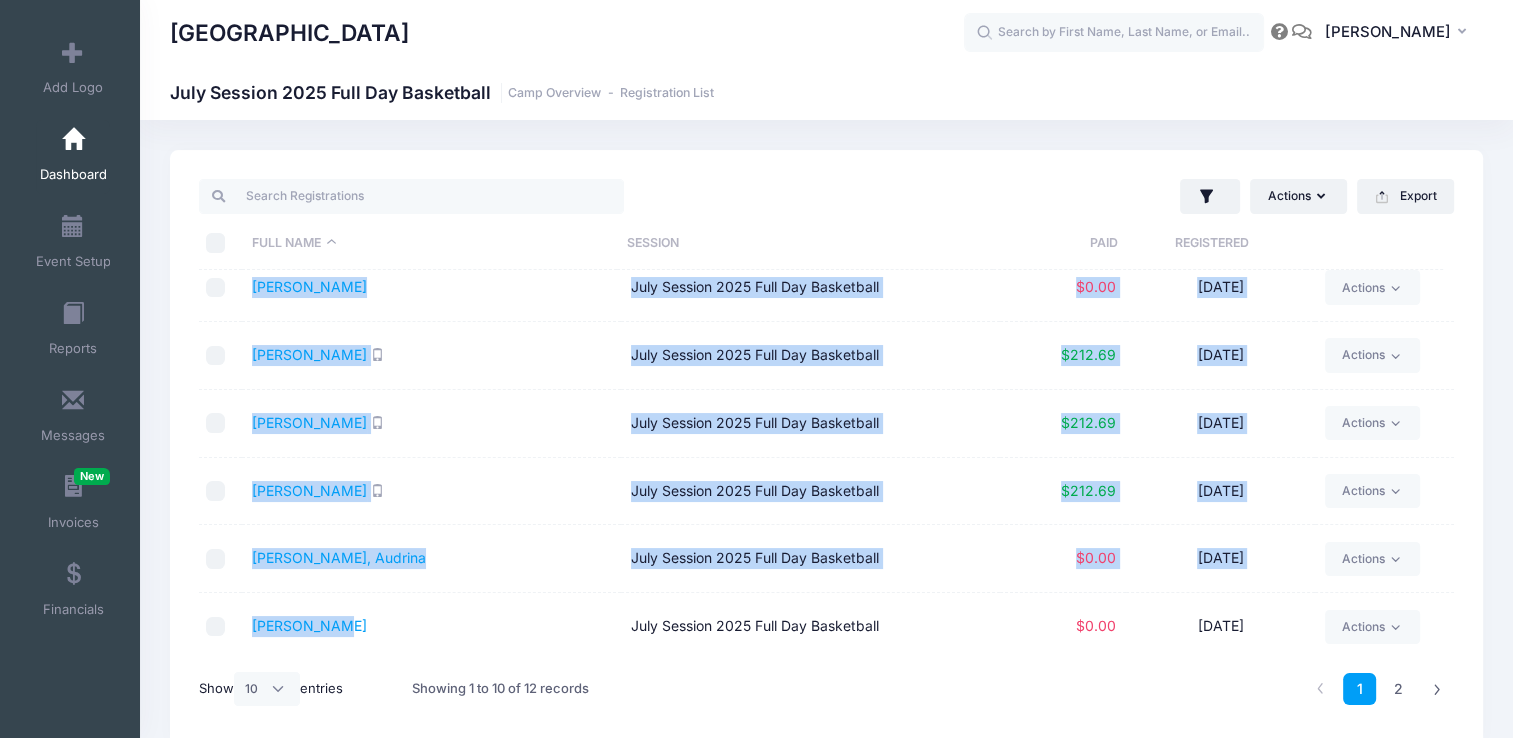 drag, startPoint x: 232, startPoint y: 301, endPoint x: 367, endPoint y: 611, distance: 338.1198 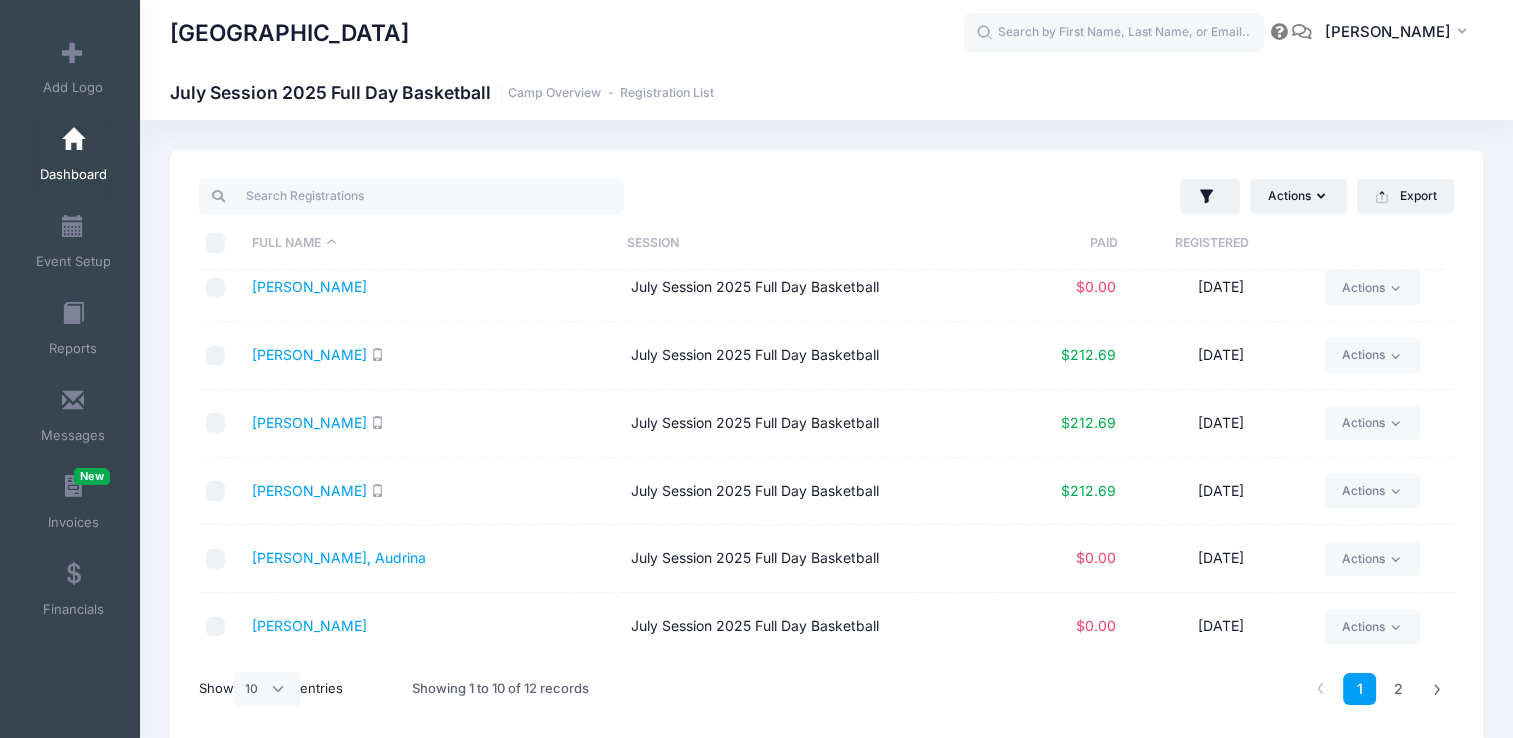click on "1 2" at bounding box center [1091, 689] 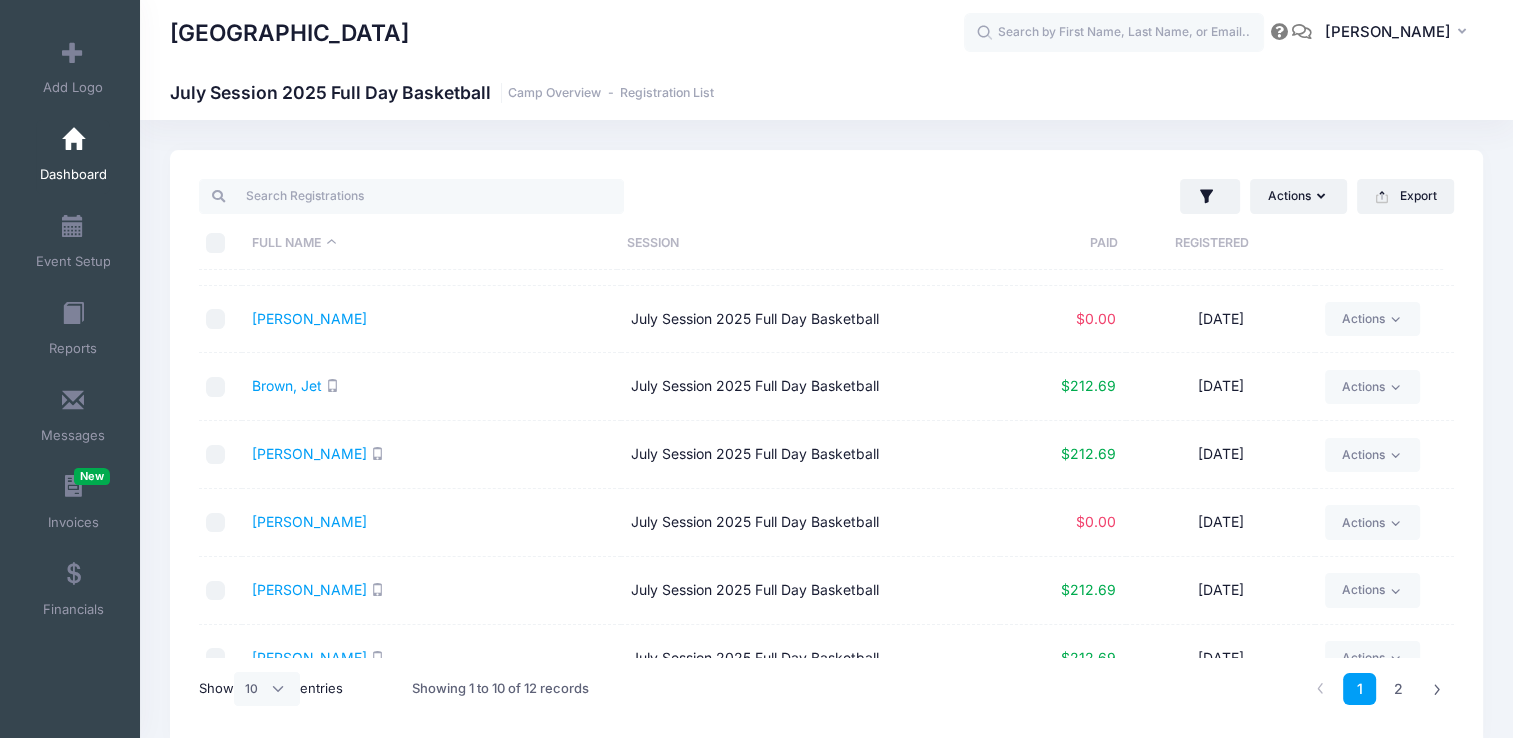 scroll, scrollTop: 0, scrollLeft: 0, axis: both 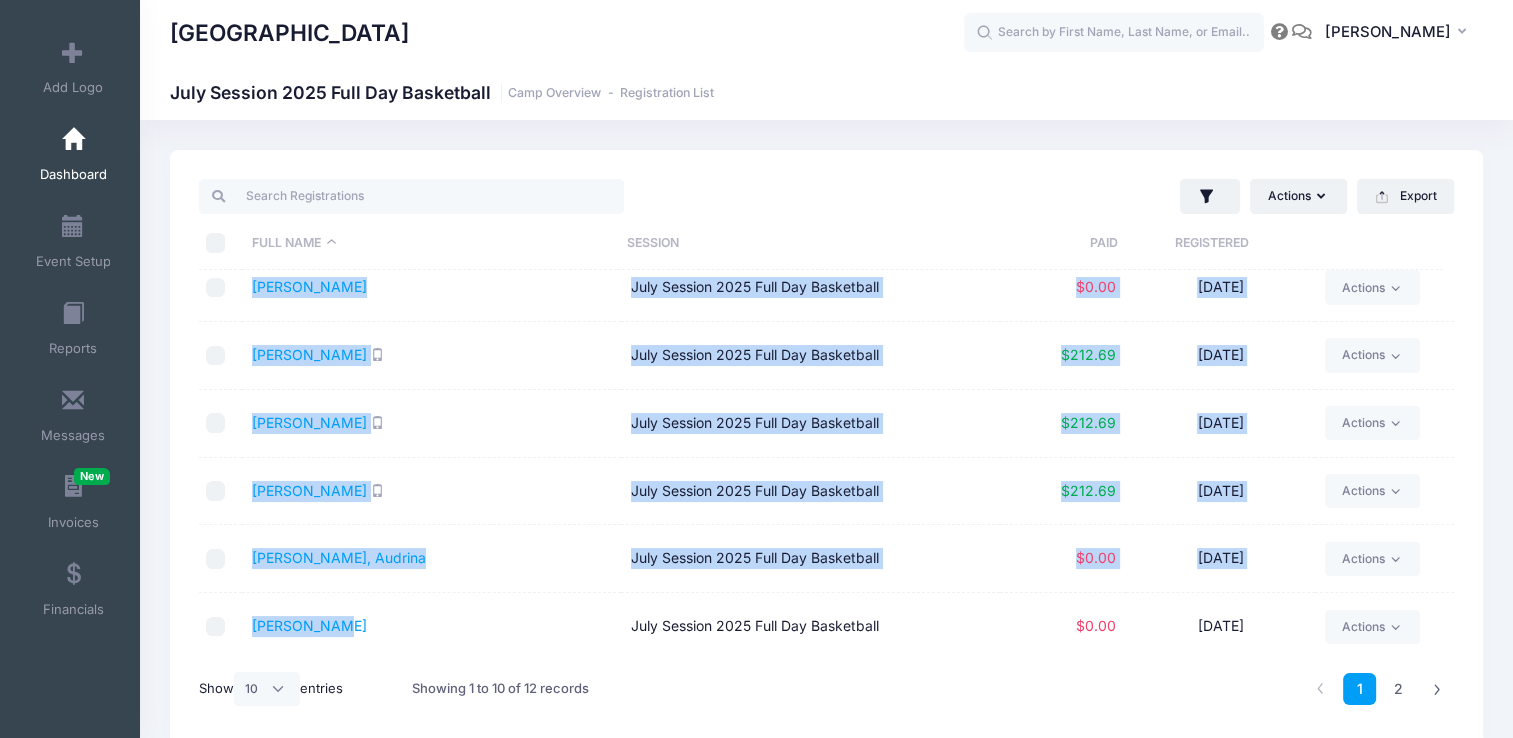 drag, startPoint x: 236, startPoint y: 303, endPoint x: 360, endPoint y: 656, distance: 374.1457 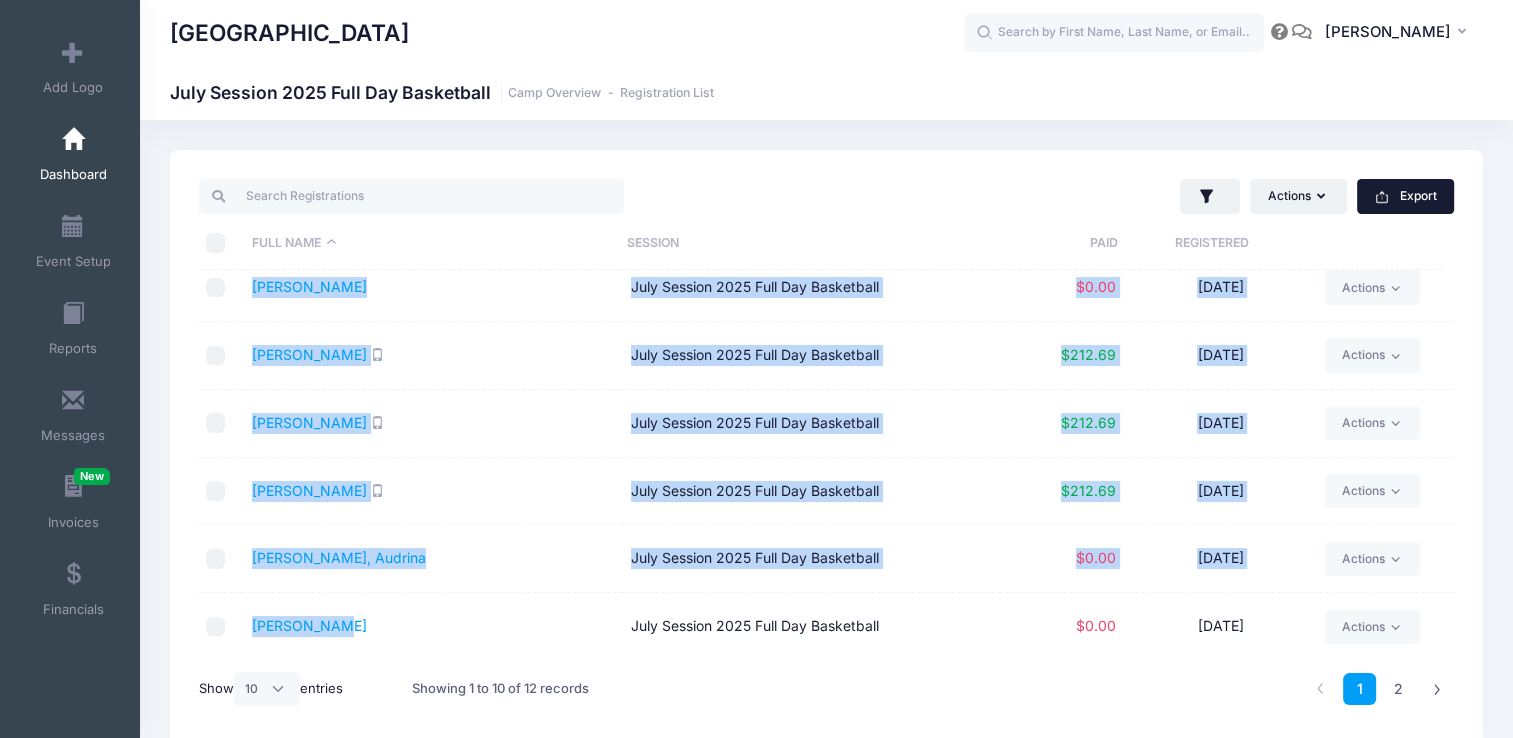 click on "Export" at bounding box center [1405, 196] 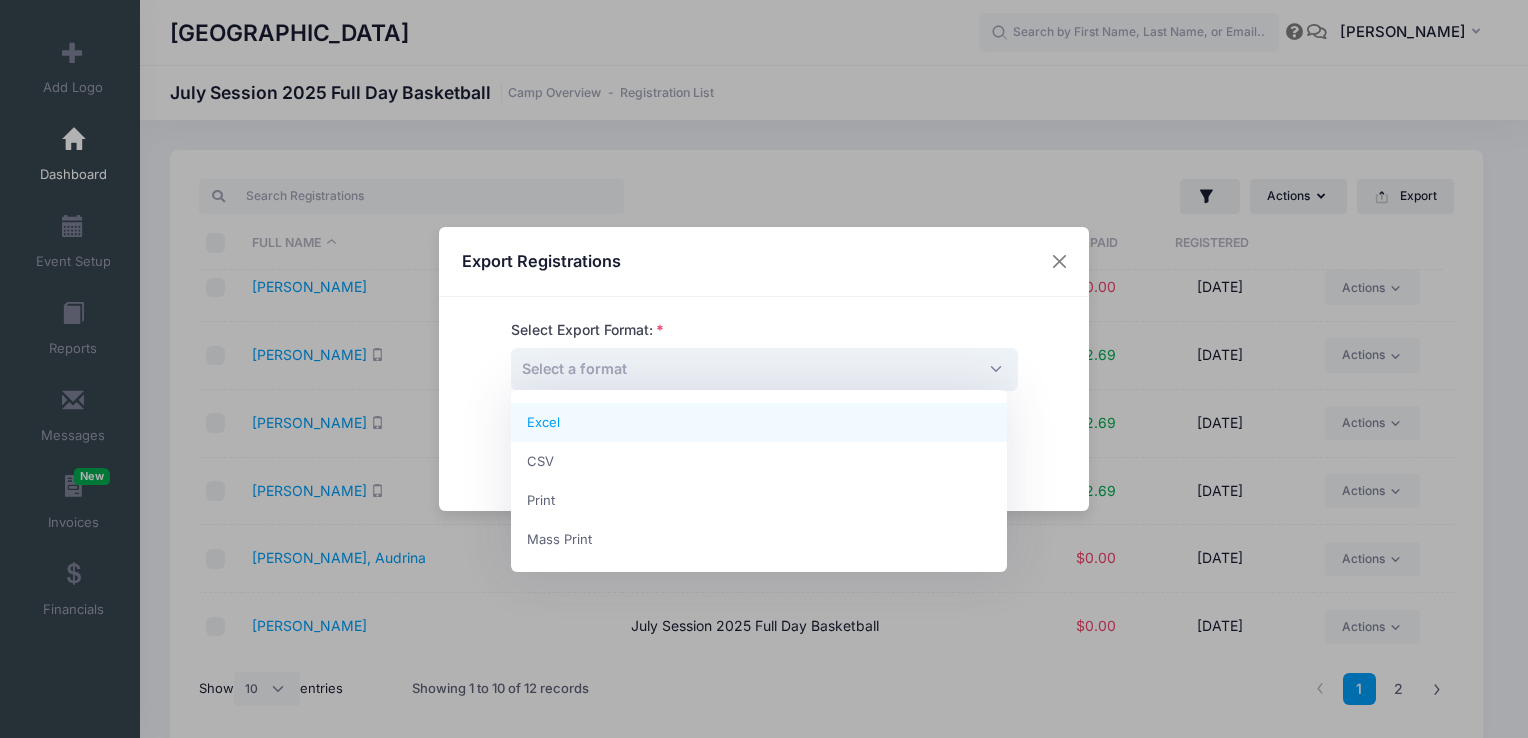 click on "Select a format" at bounding box center [764, 369] 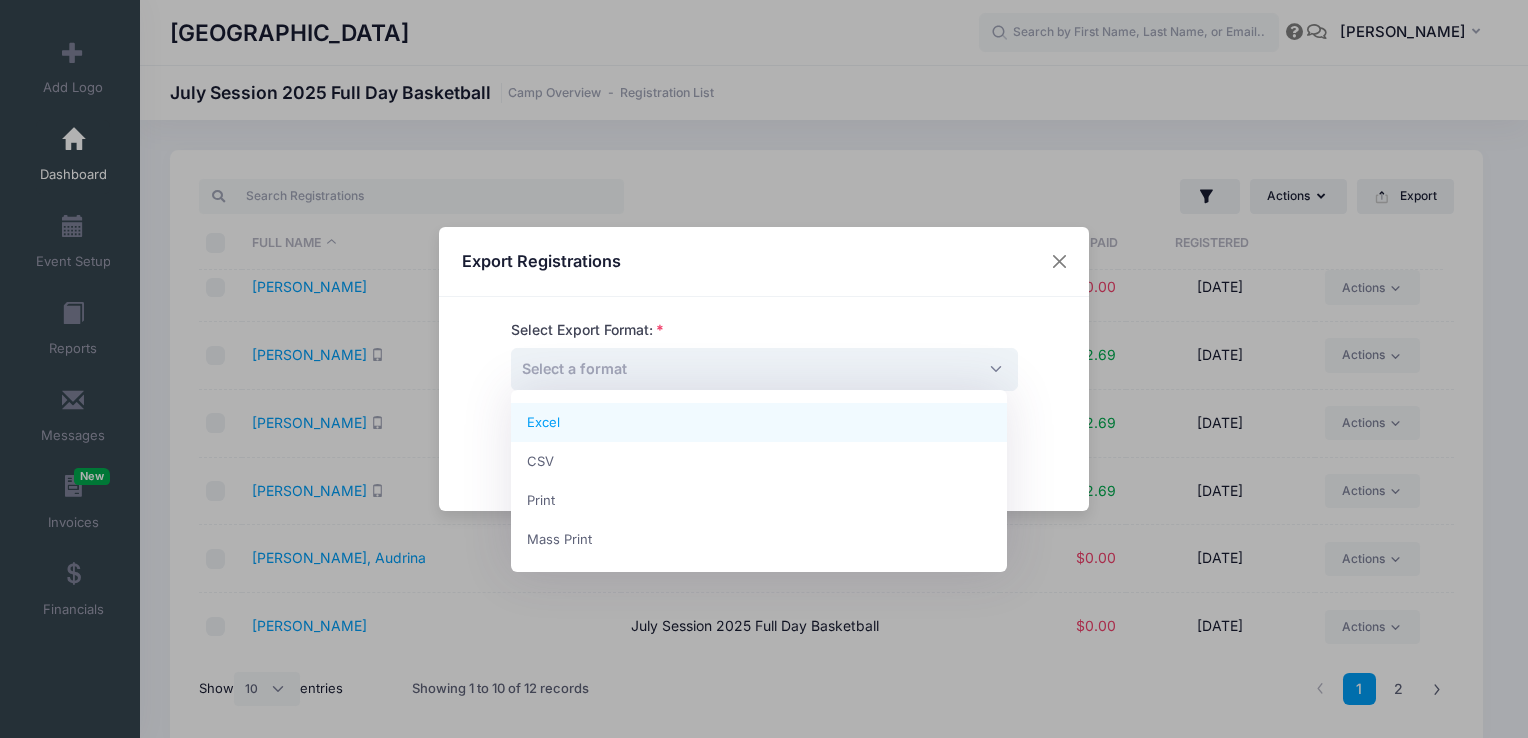 select on "excel" 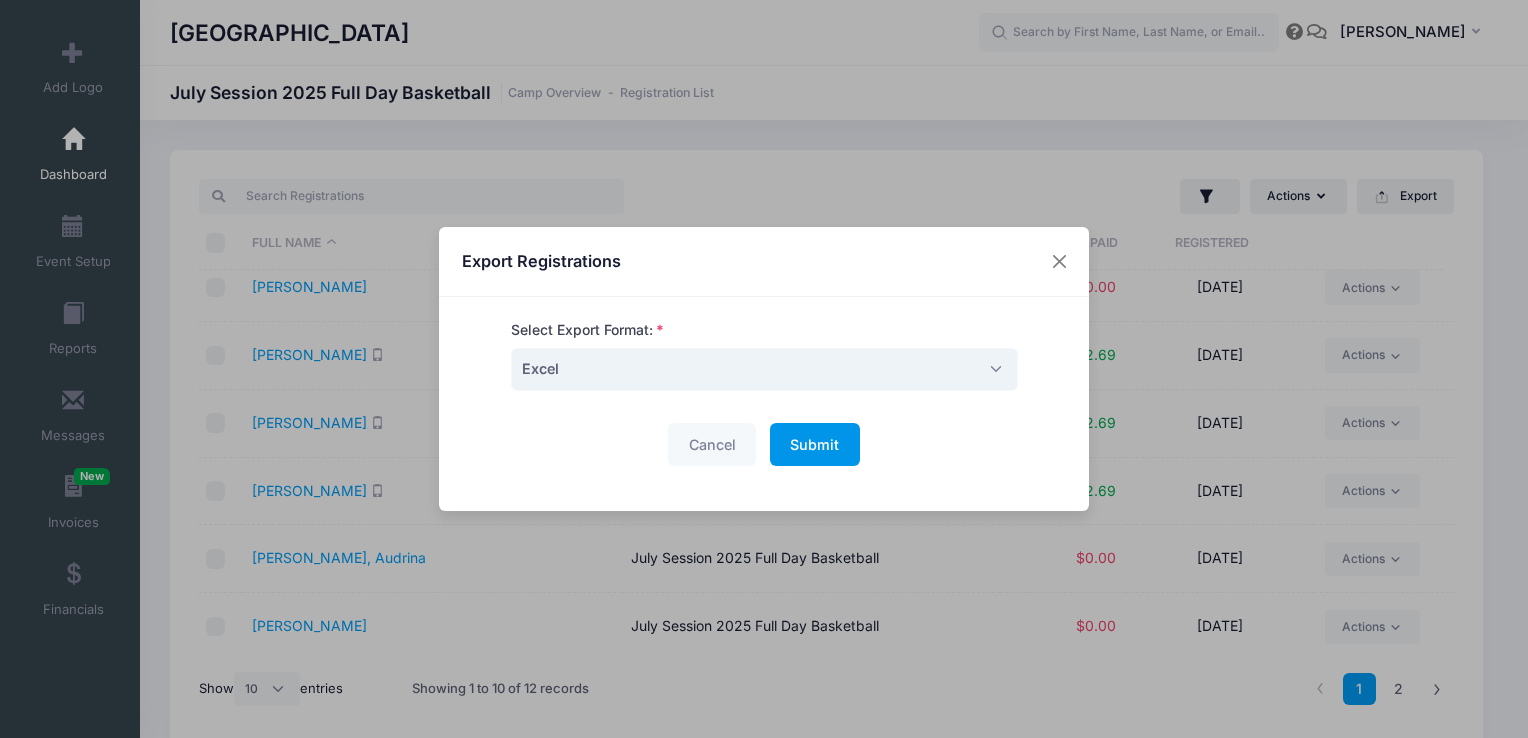 click on "Submit" at bounding box center (814, 444) 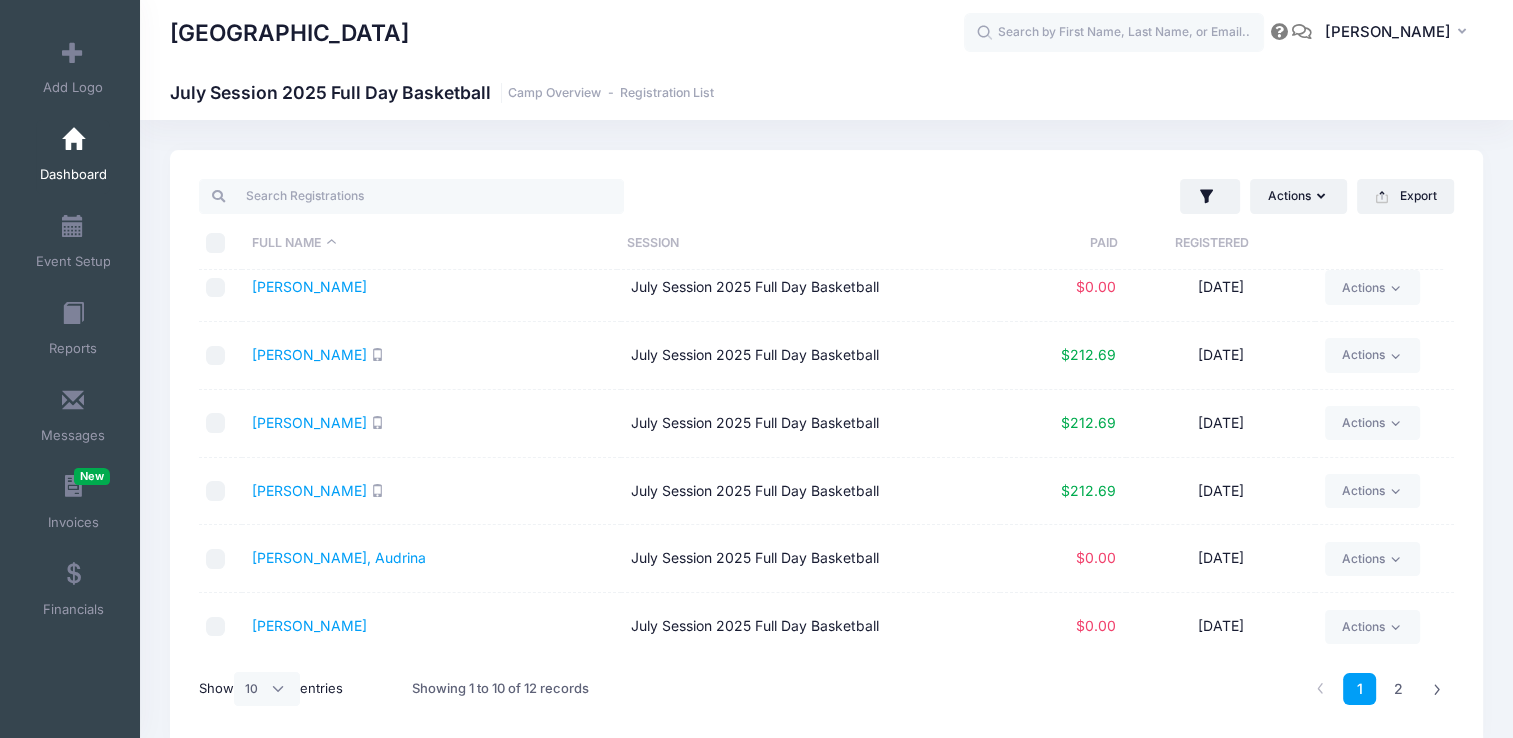 click on "Dashboard" at bounding box center (73, 157) 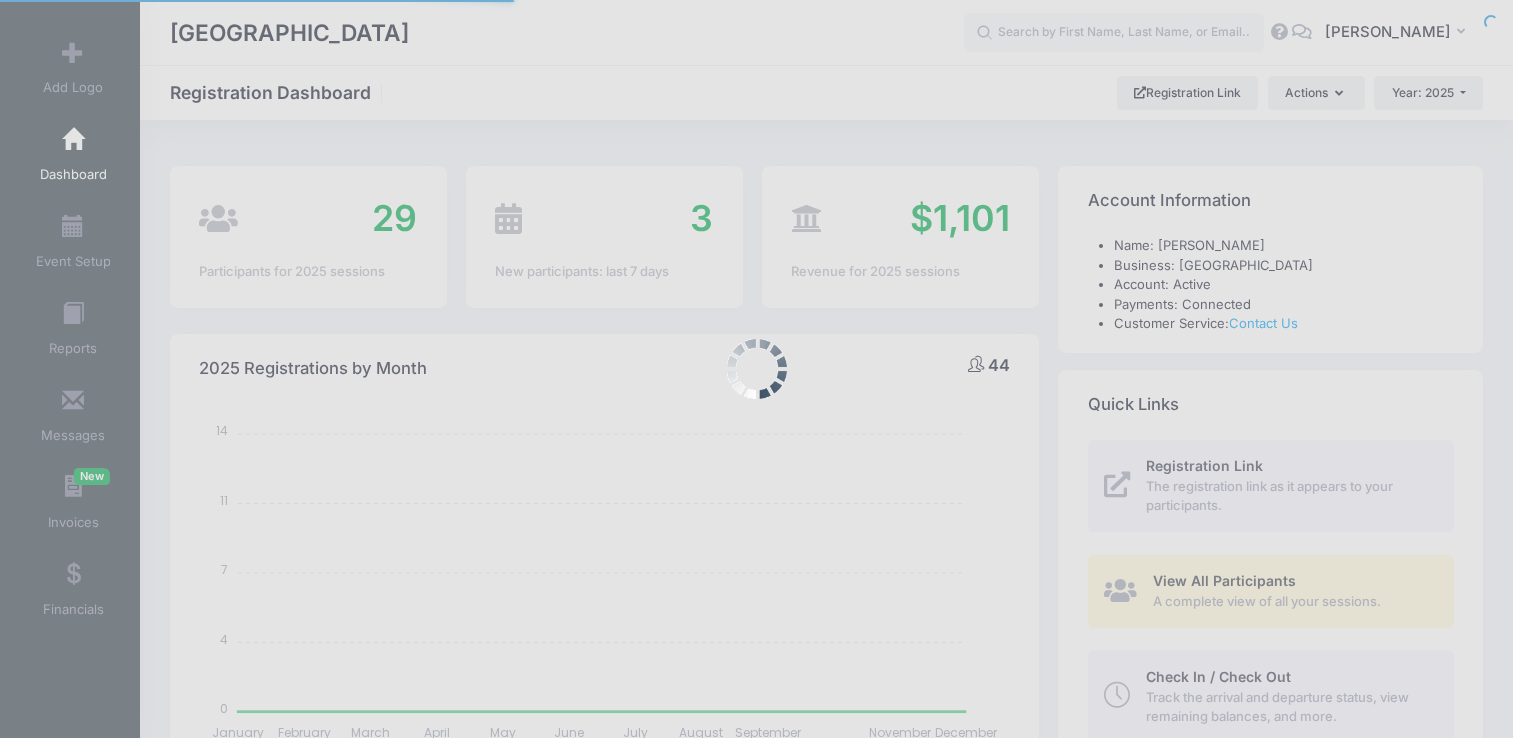 select 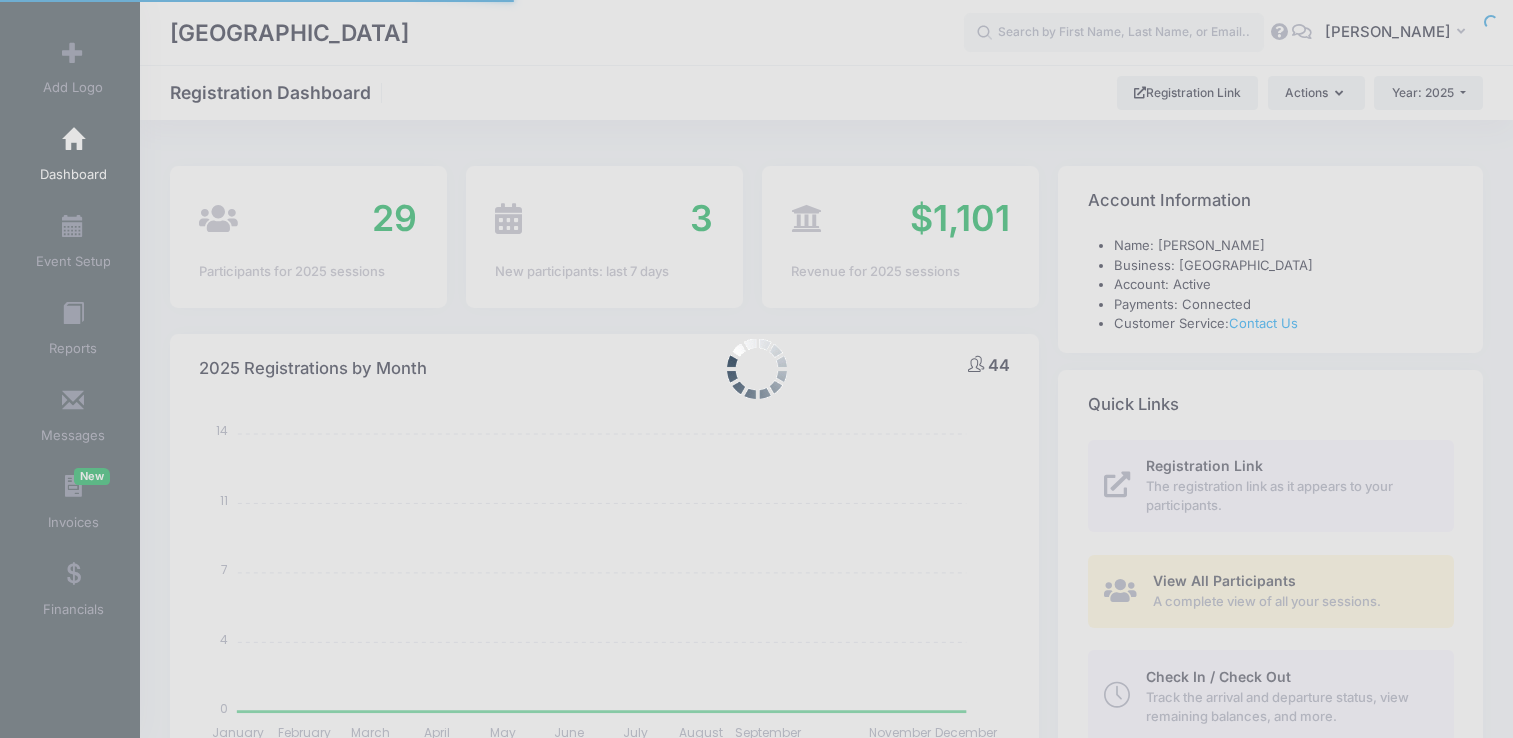 scroll, scrollTop: 0, scrollLeft: 0, axis: both 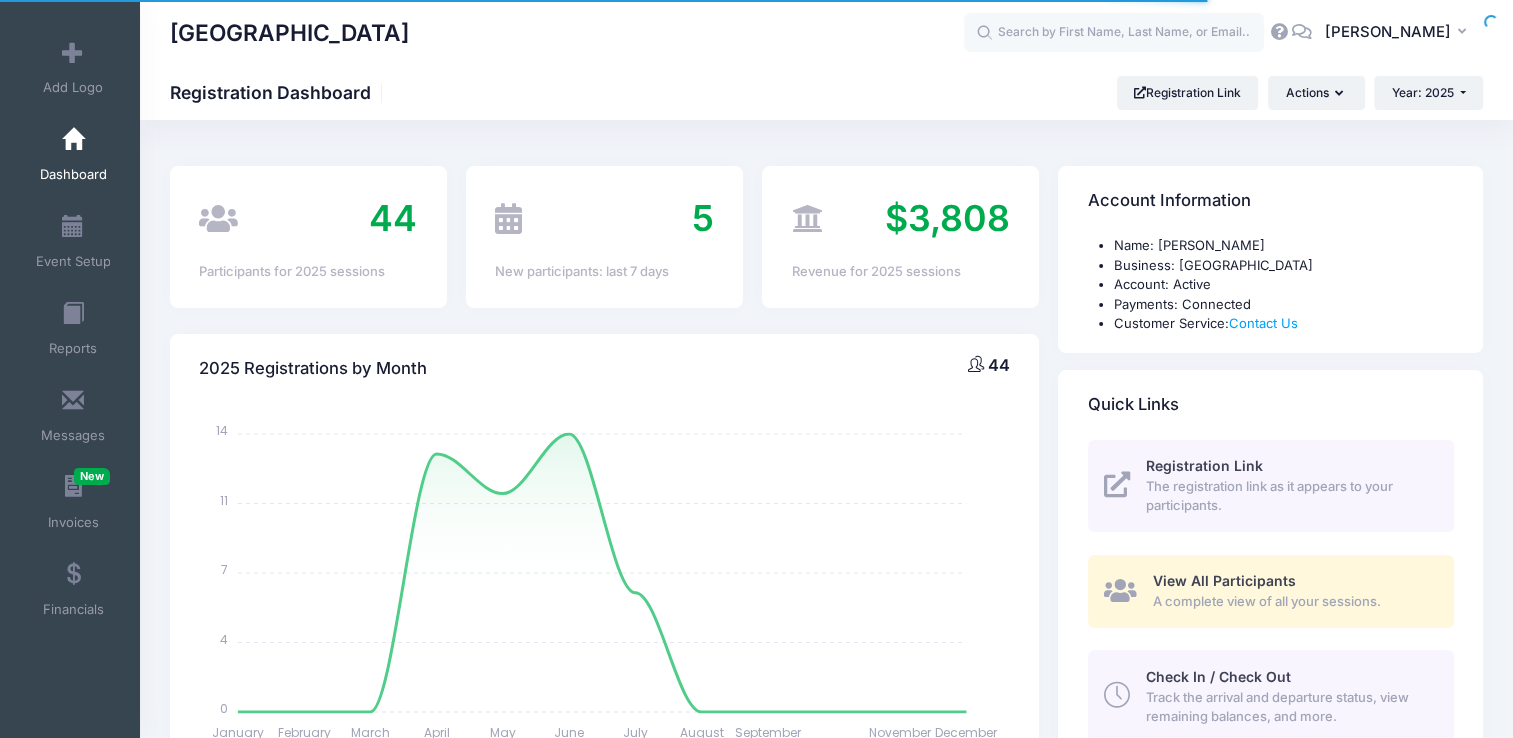 click at bounding box center [73, 227] 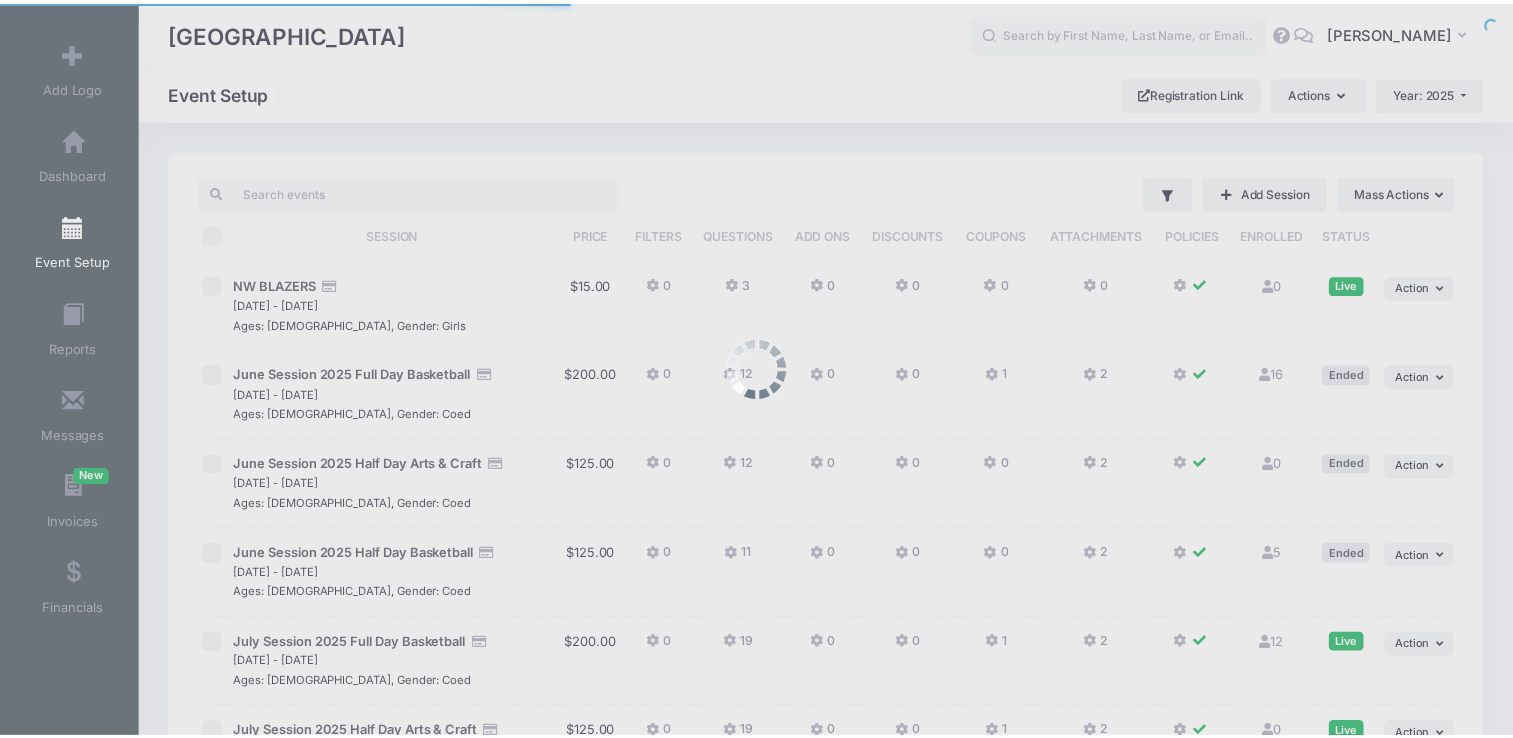 scroll, scrollTop: 0, scrollLeft: 0, axis: both 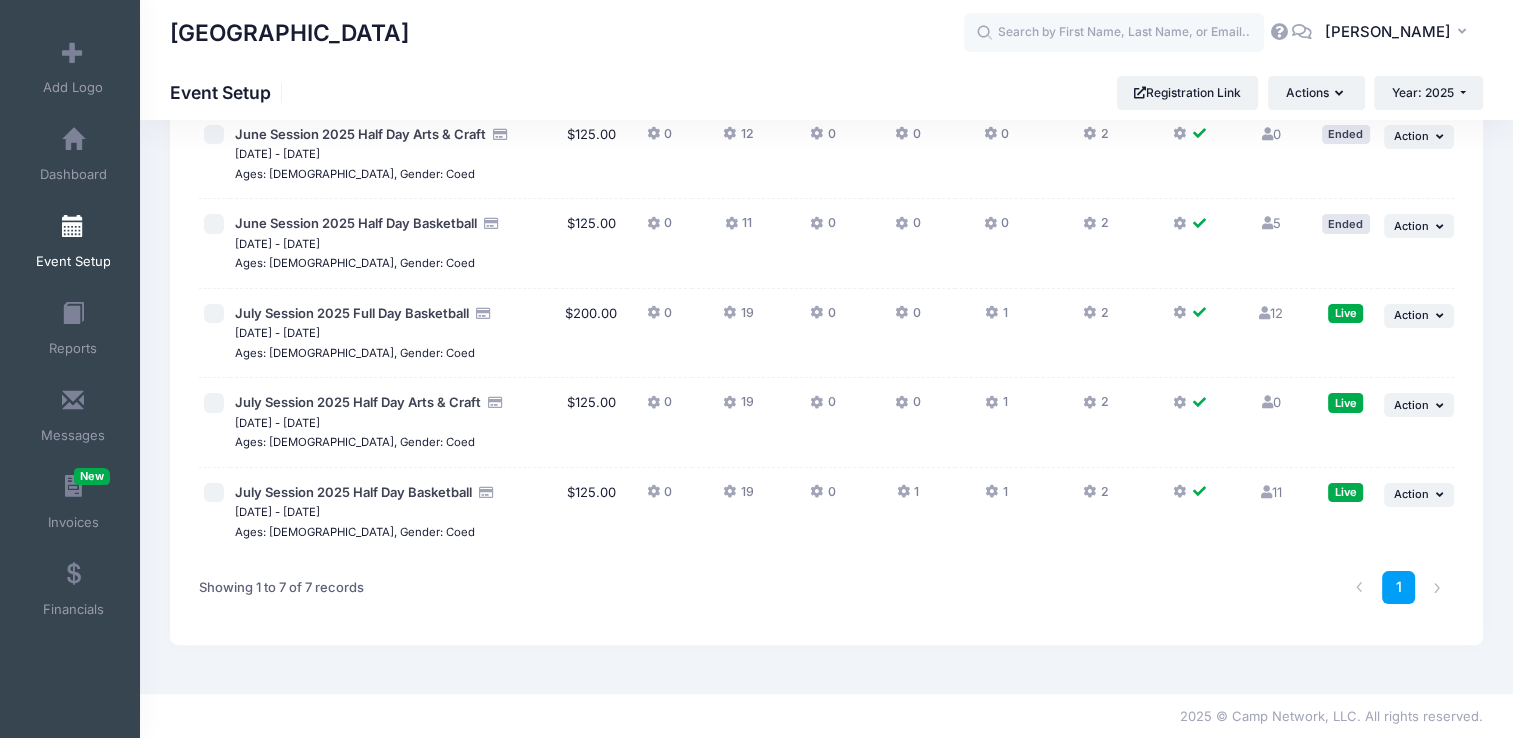 click on "11
Full" at bounding box center (1271, 492) 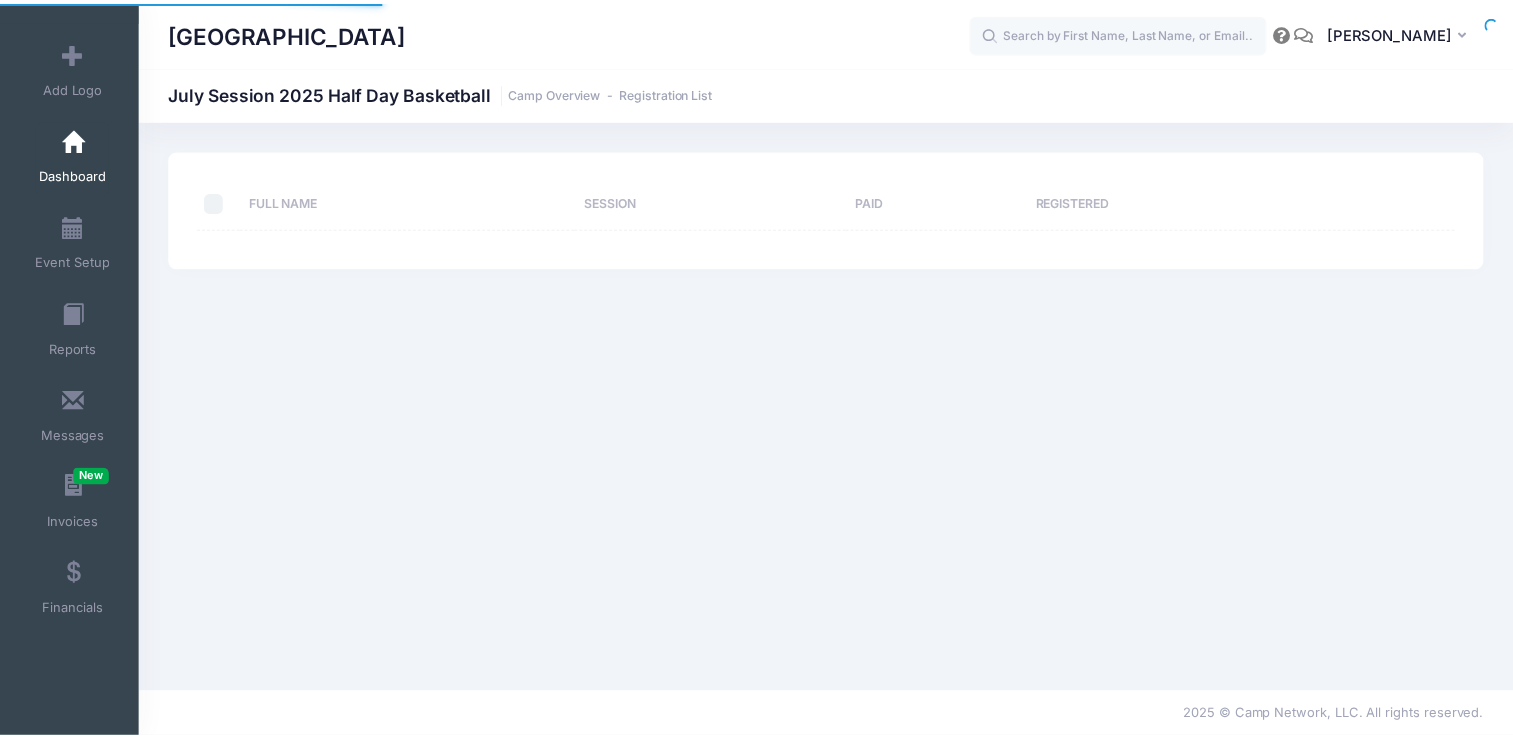 scroll, scrollTop: 0, scrollLeft: 0, axis: both 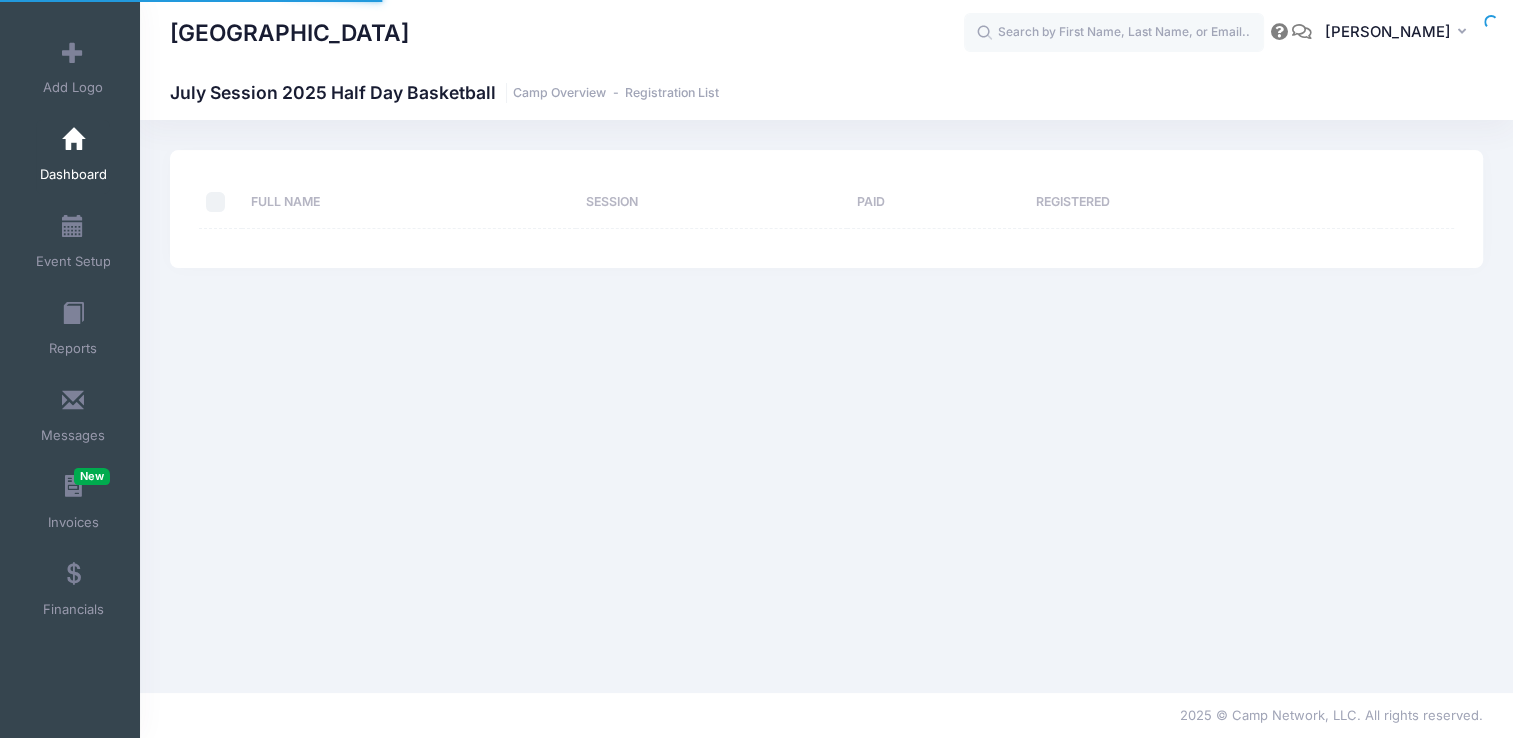 select on "10" 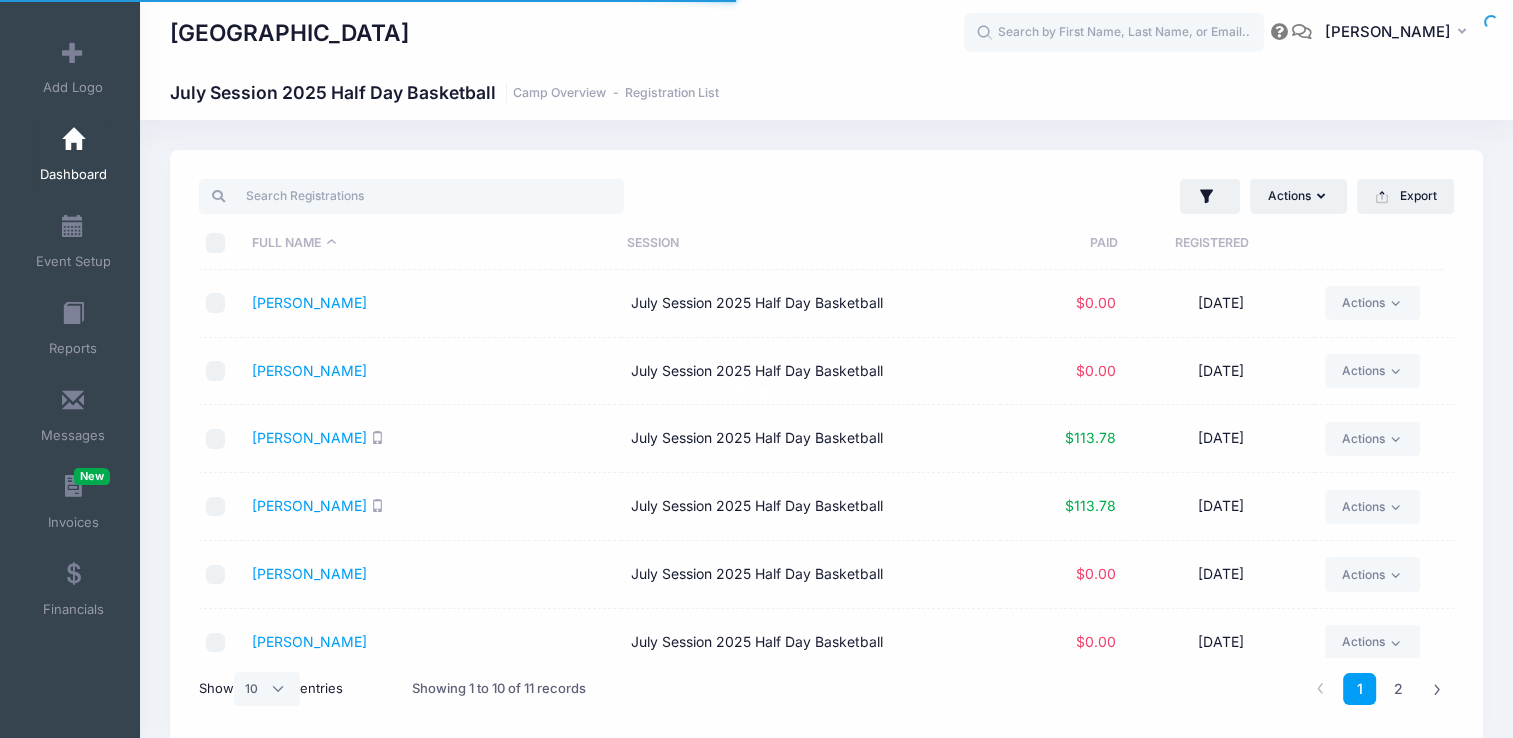 scroll, scrollTop: 0, scrollLeft: 0, axis: both 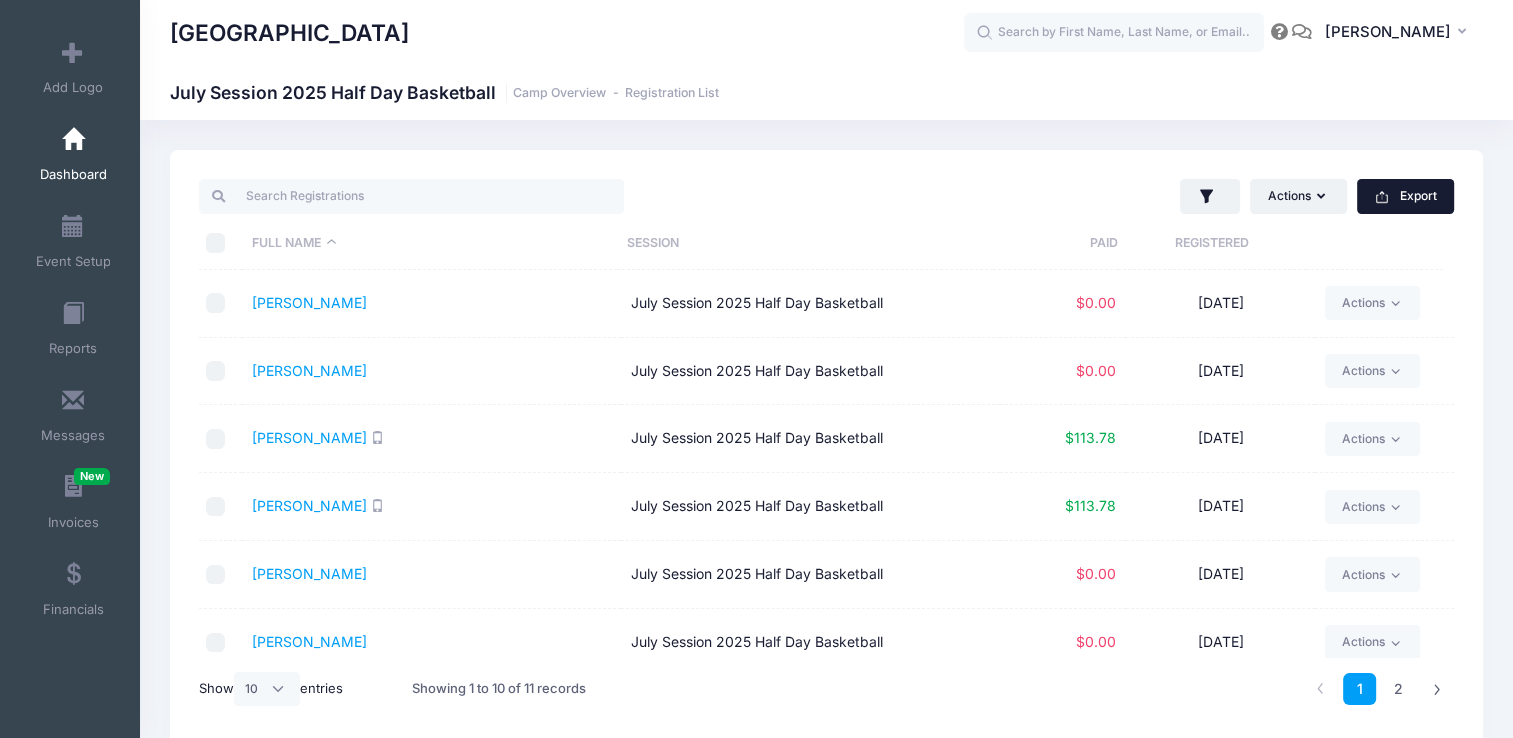 click on "Export" at bounding box center [1405, 196] 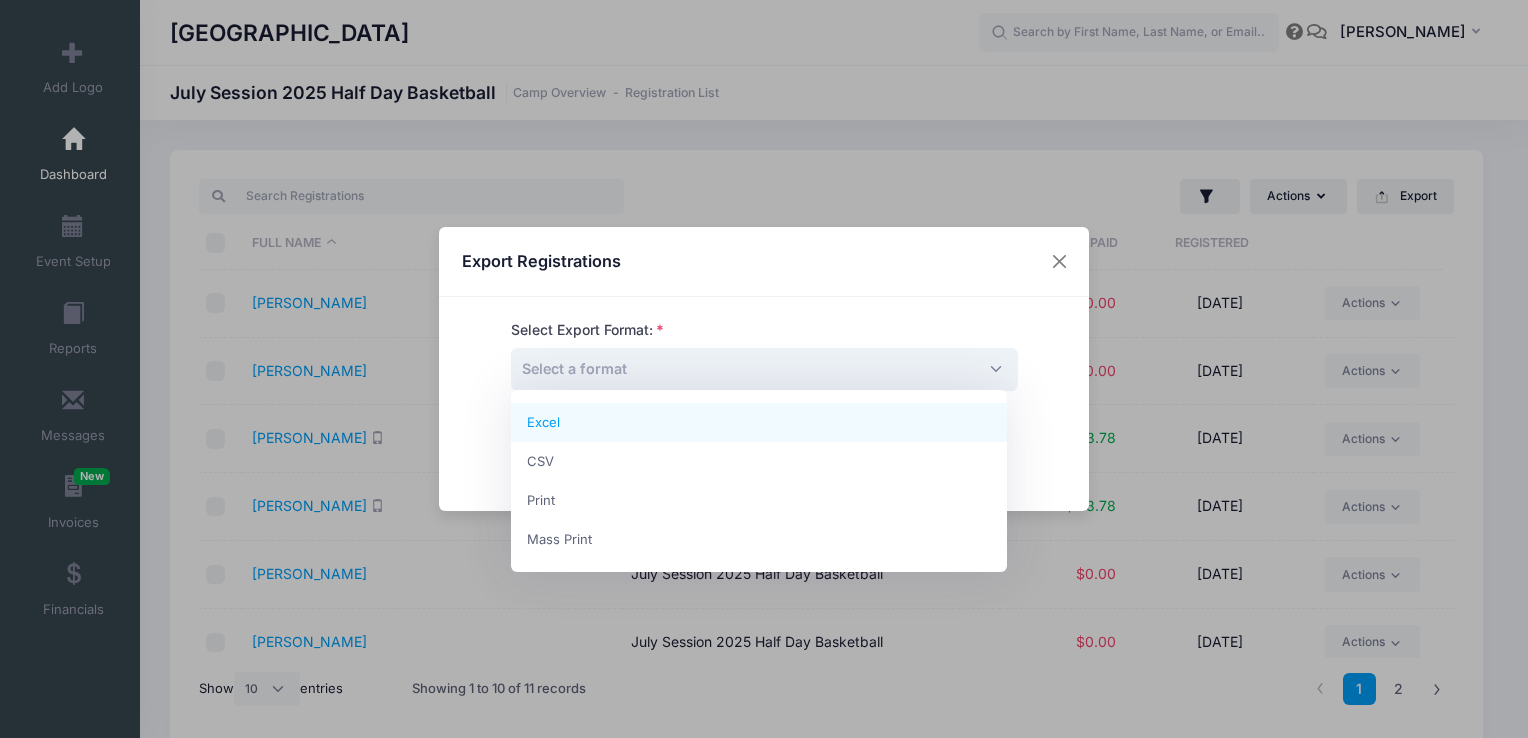 click on "Select a format" at bounding box center [764, 369] 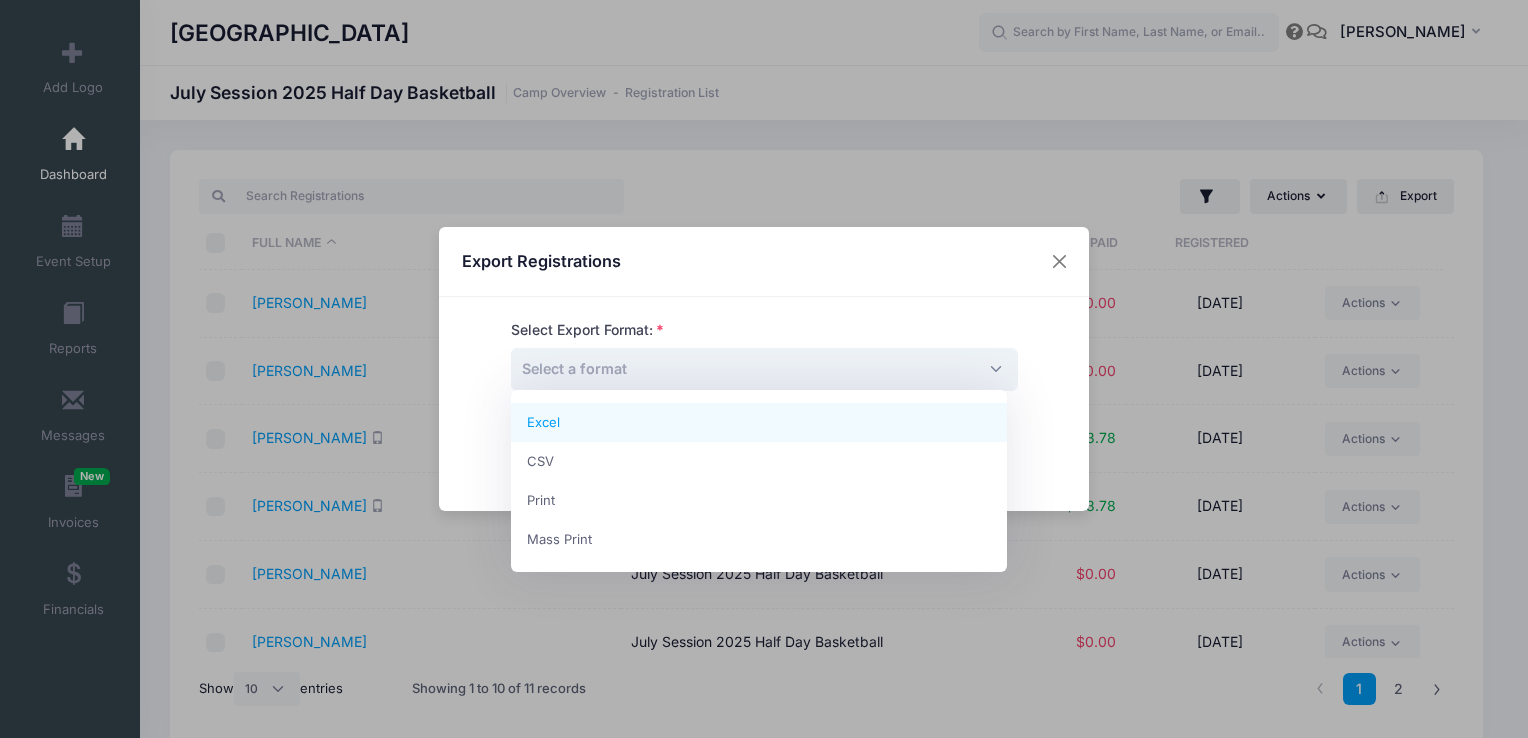 select on "excel" 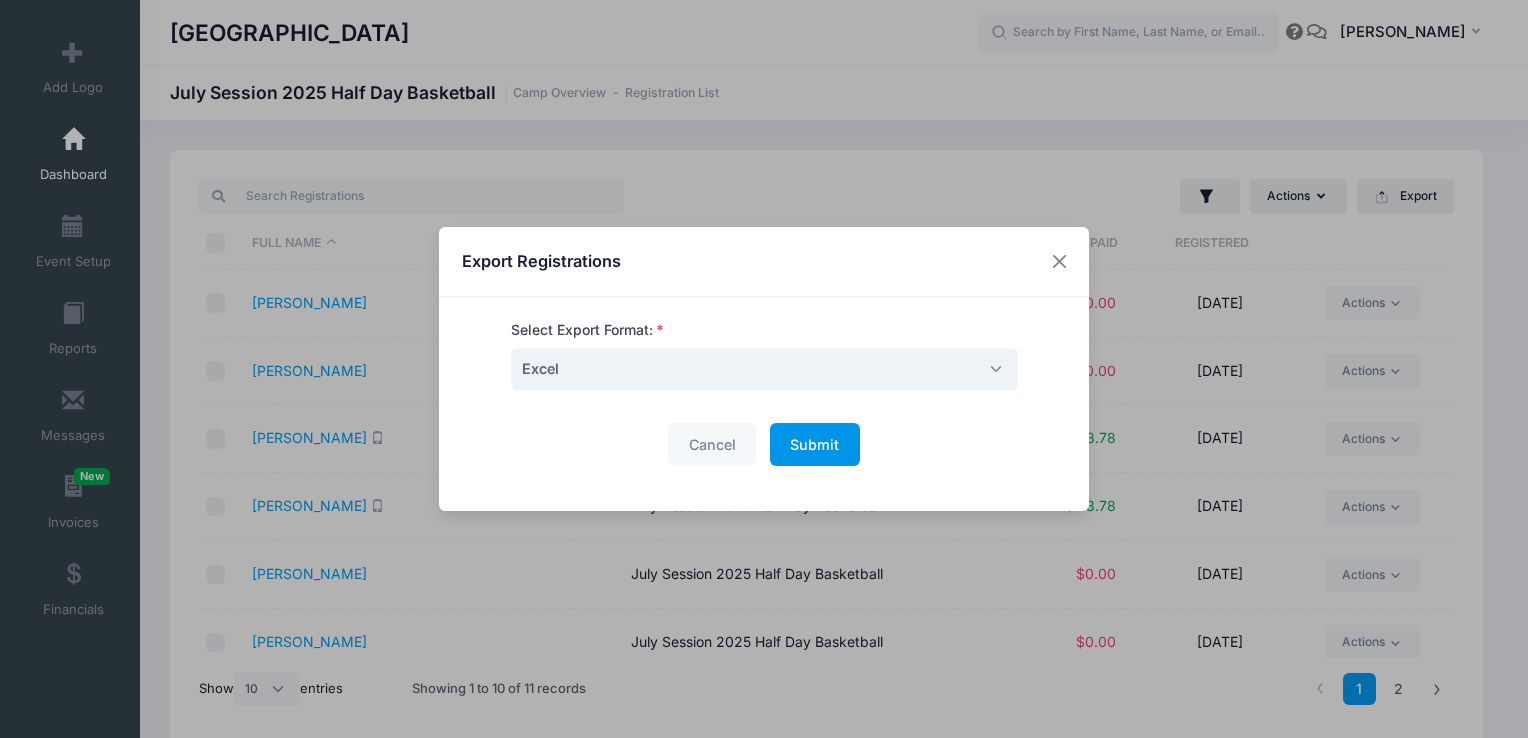click on "Submit" at bounding box center (814, 444) 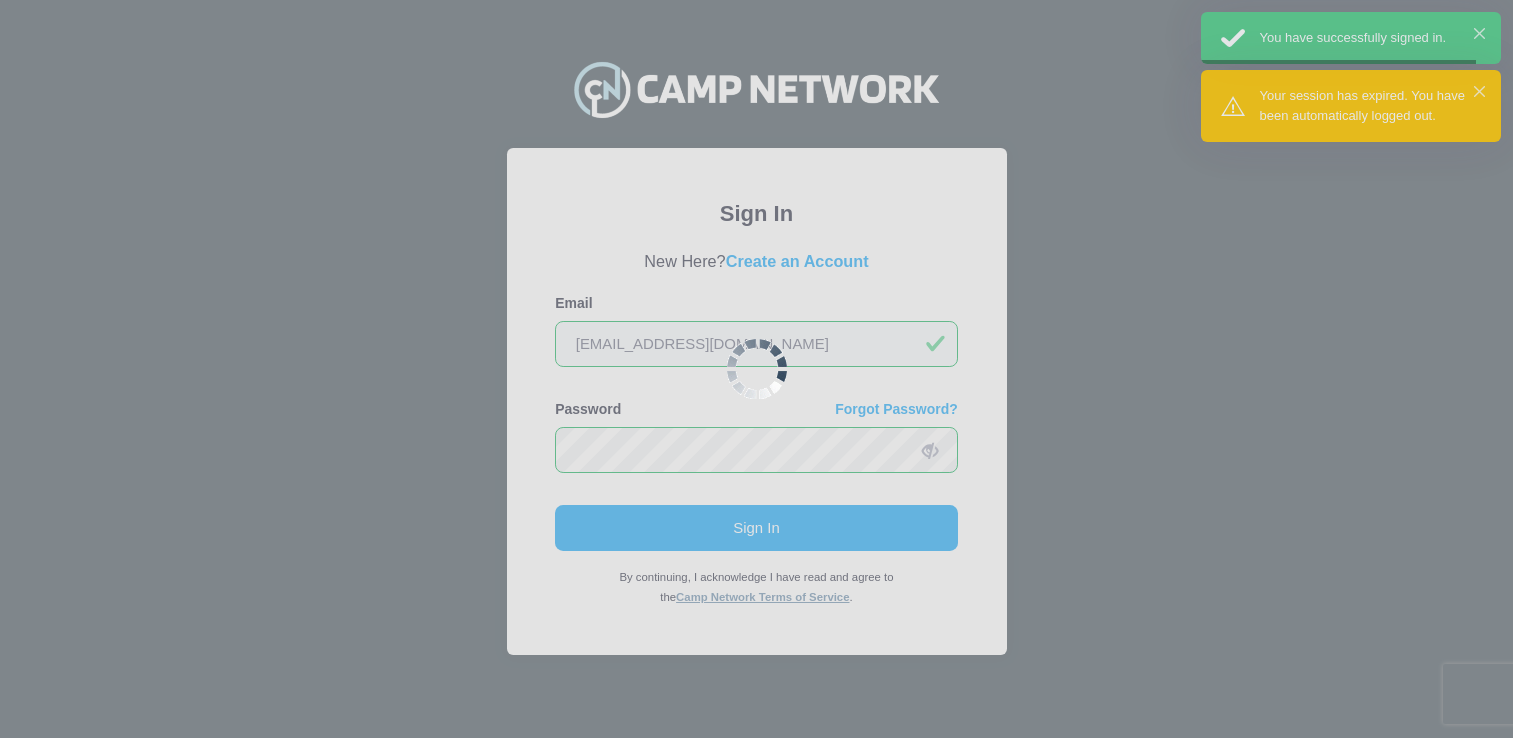 scroll, scrollTop: 0, scrollLeft: 0, axis: both 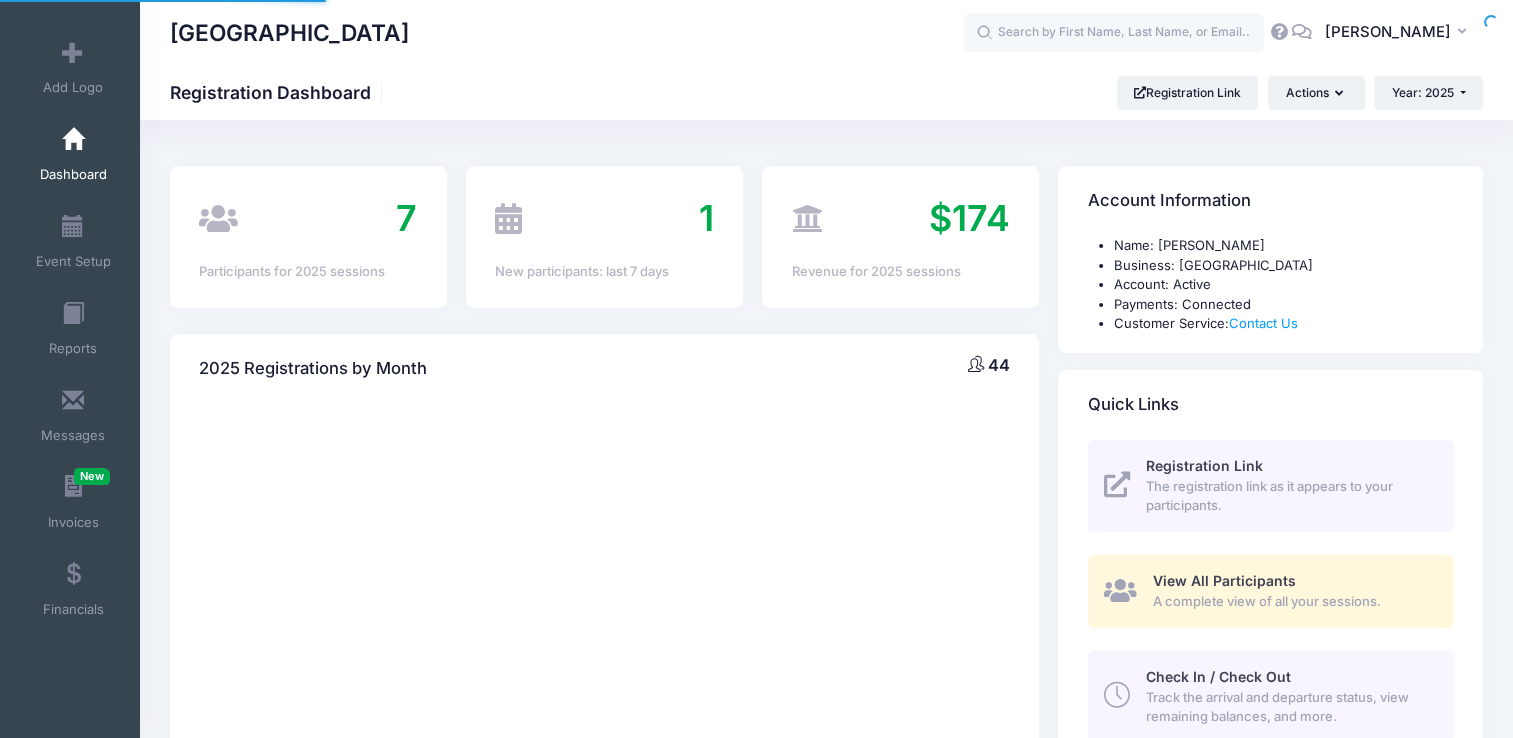 select 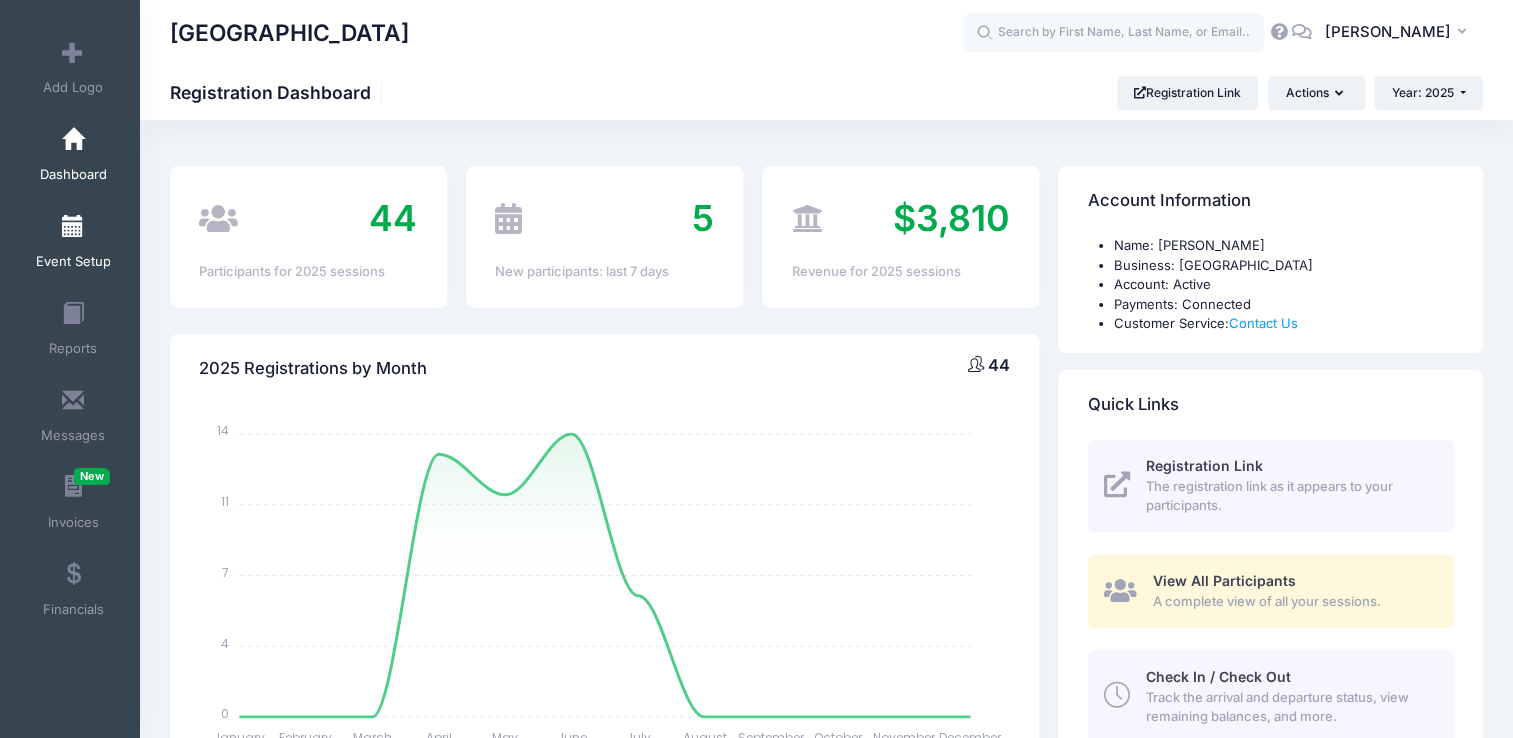 click at bounding box center (73, 227) 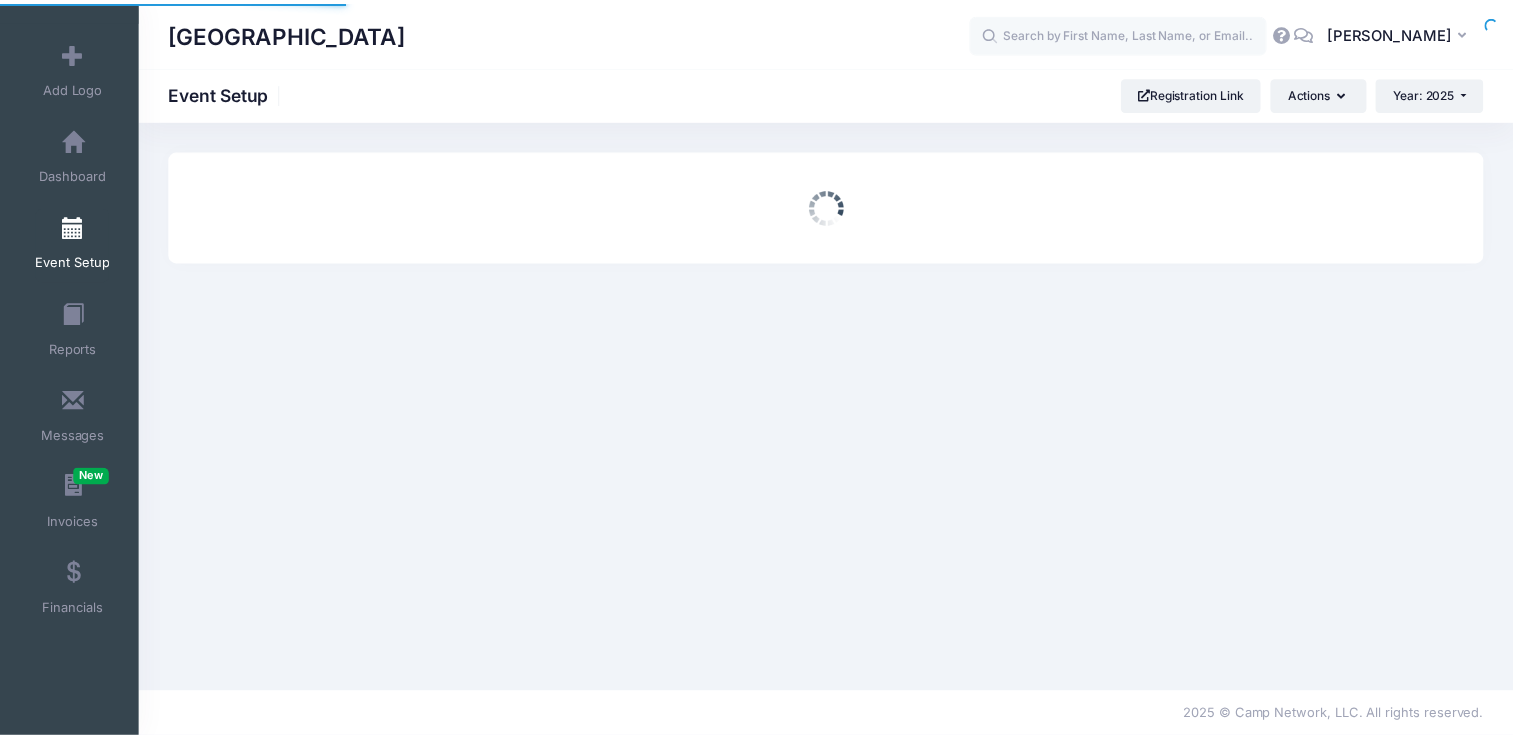 scroll, scrollTop: 0, scrollLeft: 0, axis: both 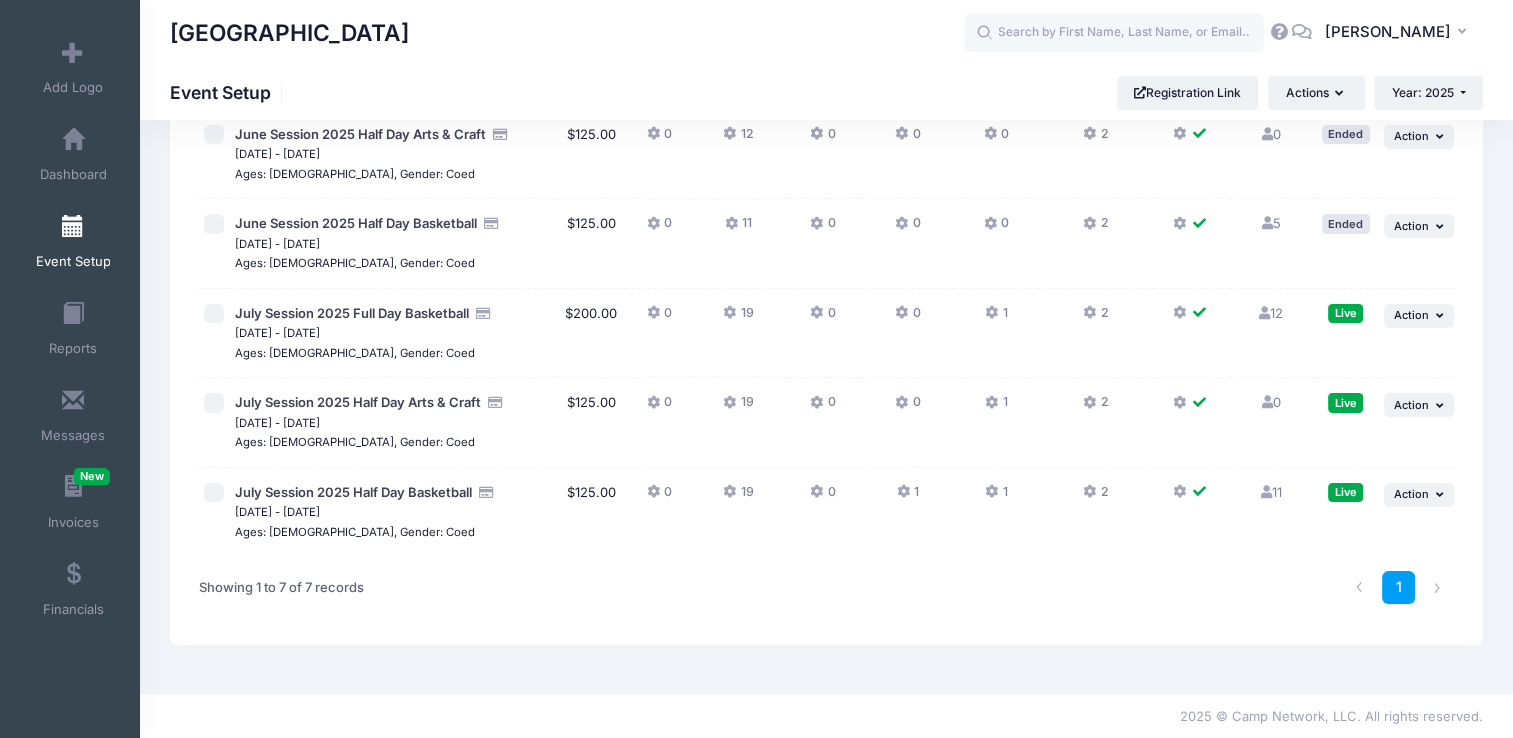 click at bounding box center [1264, 313] 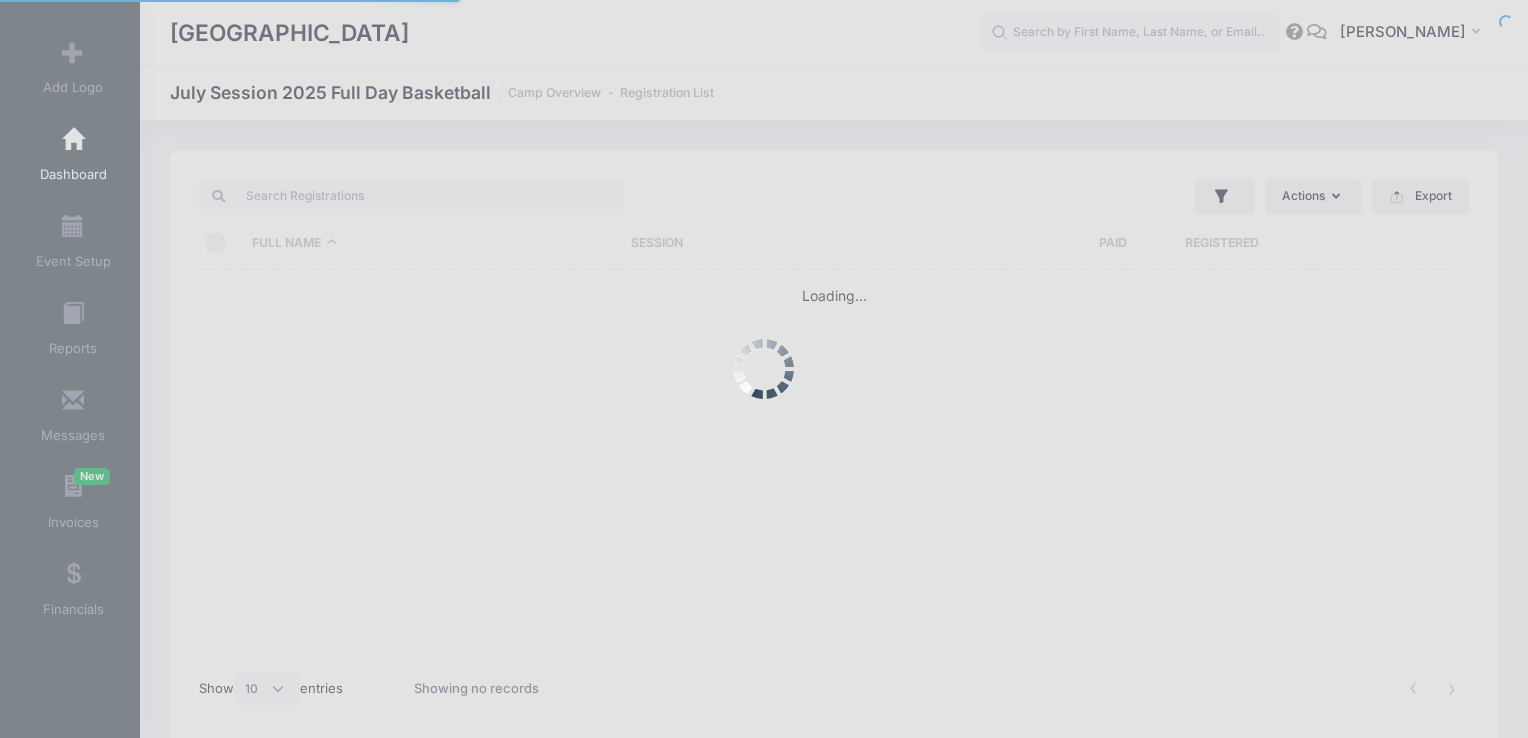 select on "10" 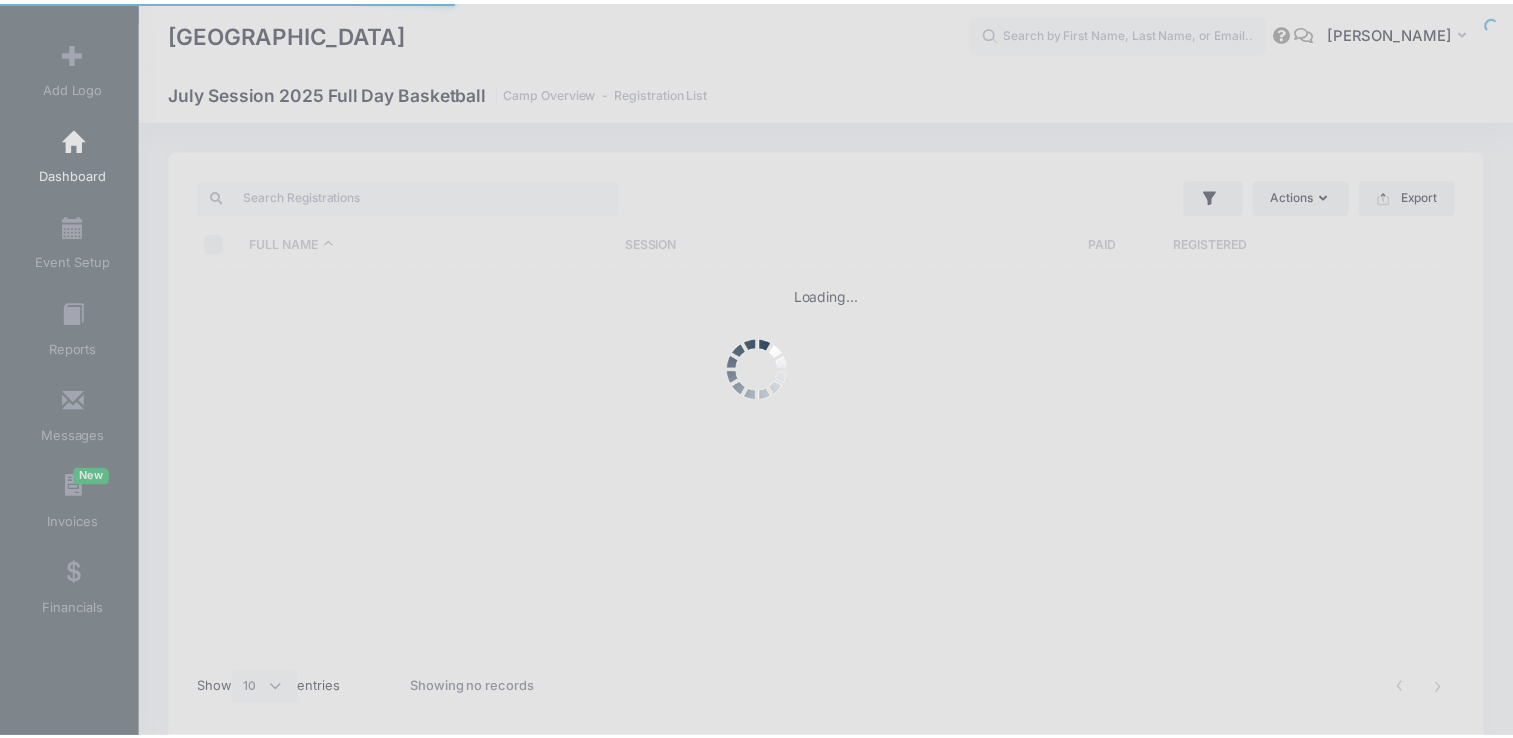 scroll, scrollTop: 0, scrollLeft: 0, axis: both 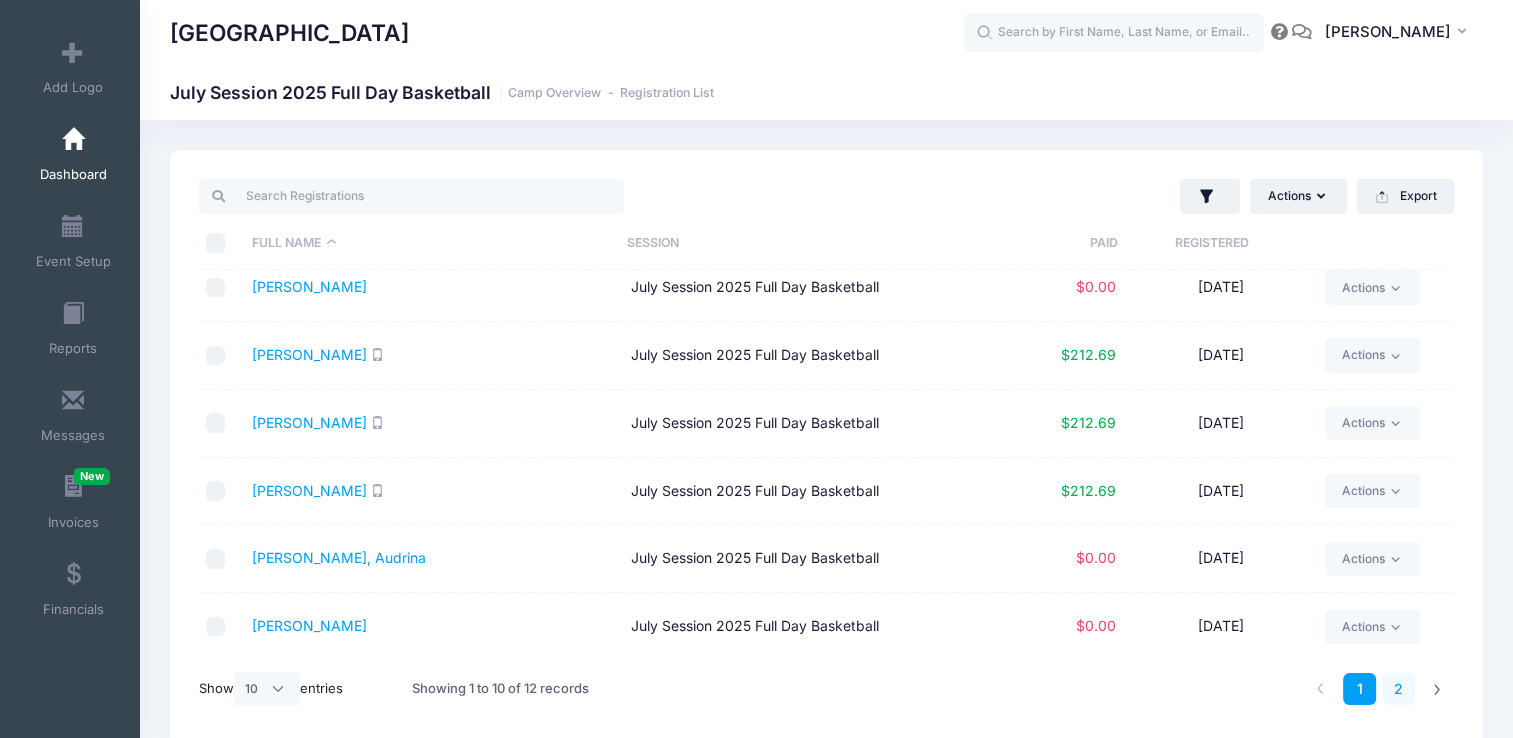 click on "2" at bounding box center [1398, 689] 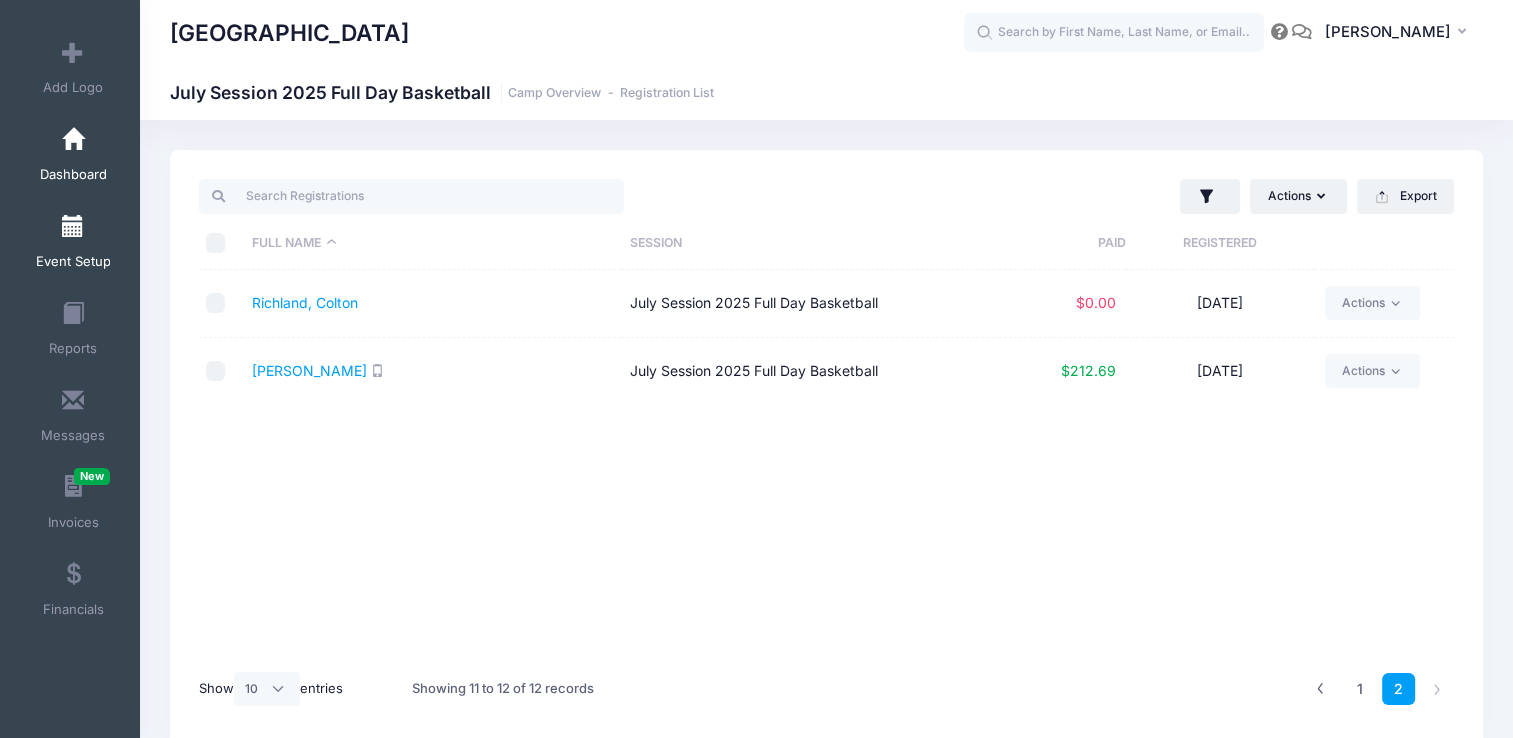 click on "Event Setup" at bounding box center [73, 244] 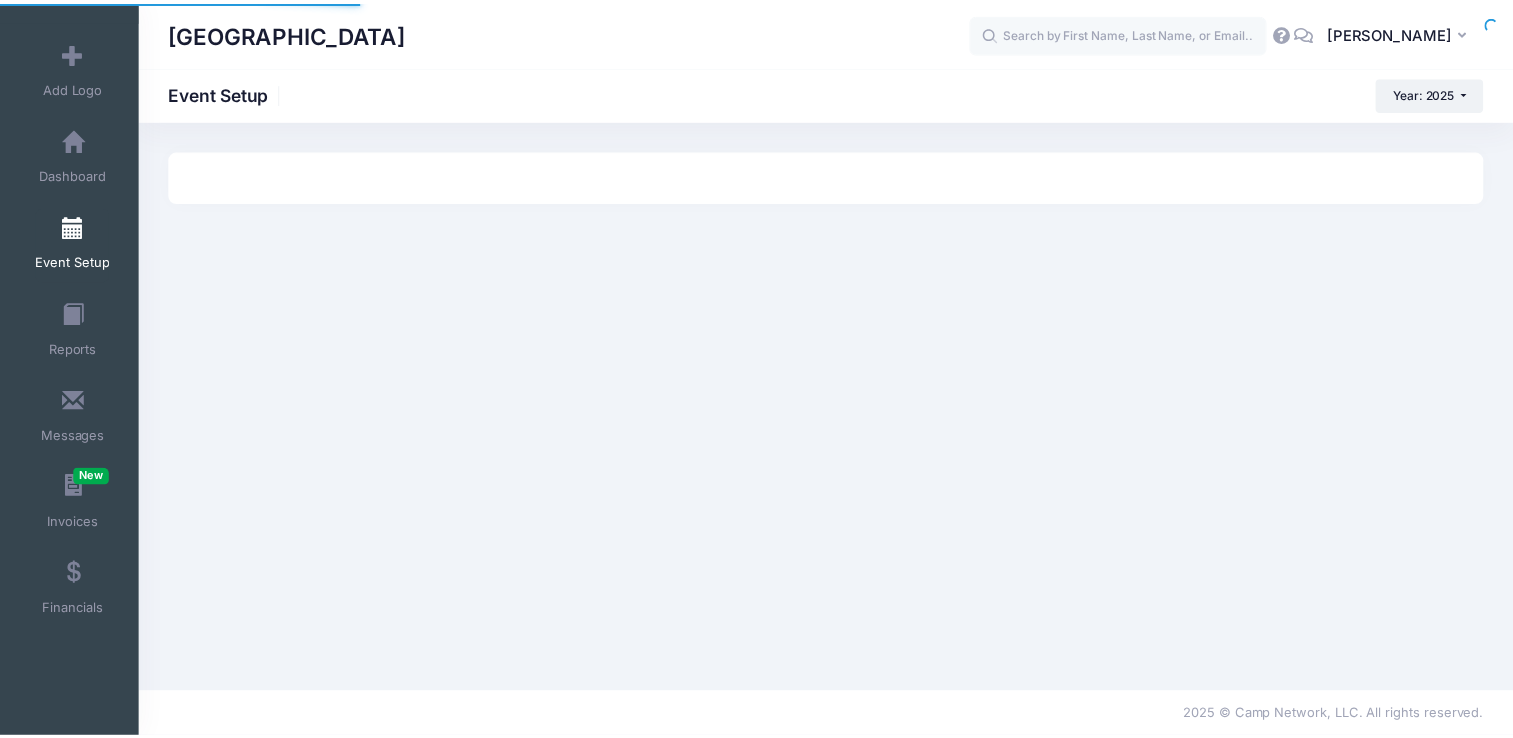 scroll, scrollTop: 0, scrollLeft: 0, axis: both 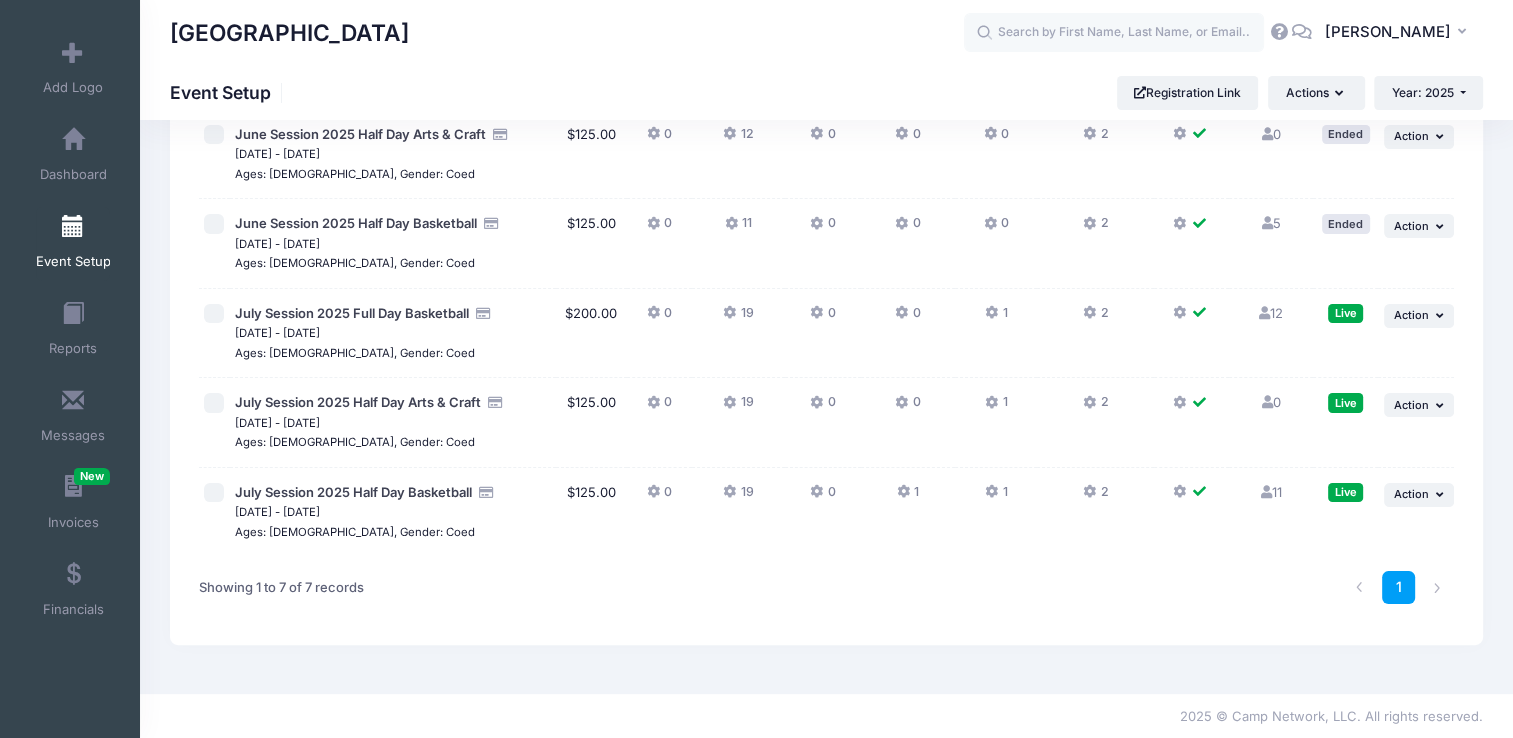 click on "12
Full" at bounding box center [1271, 313] 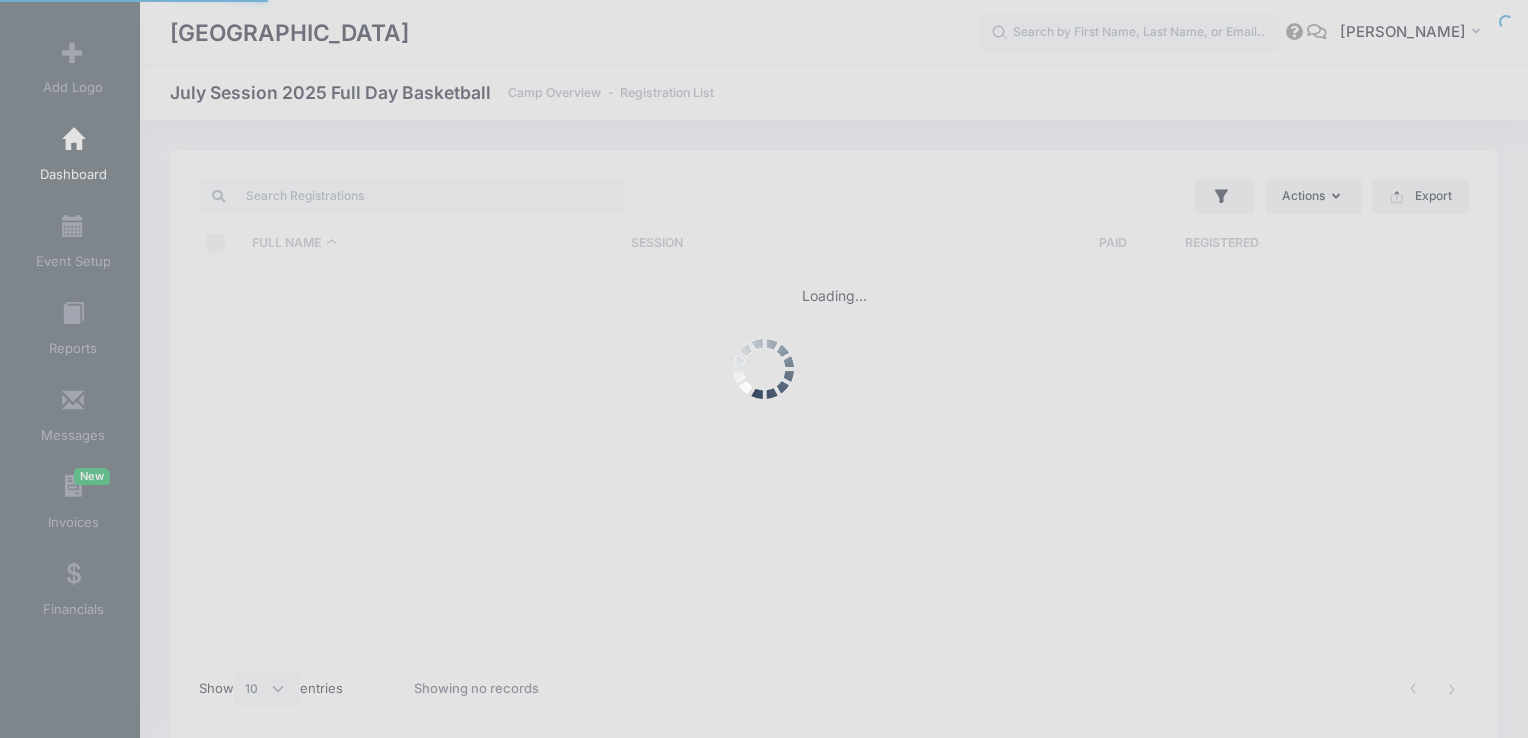 select on "10" 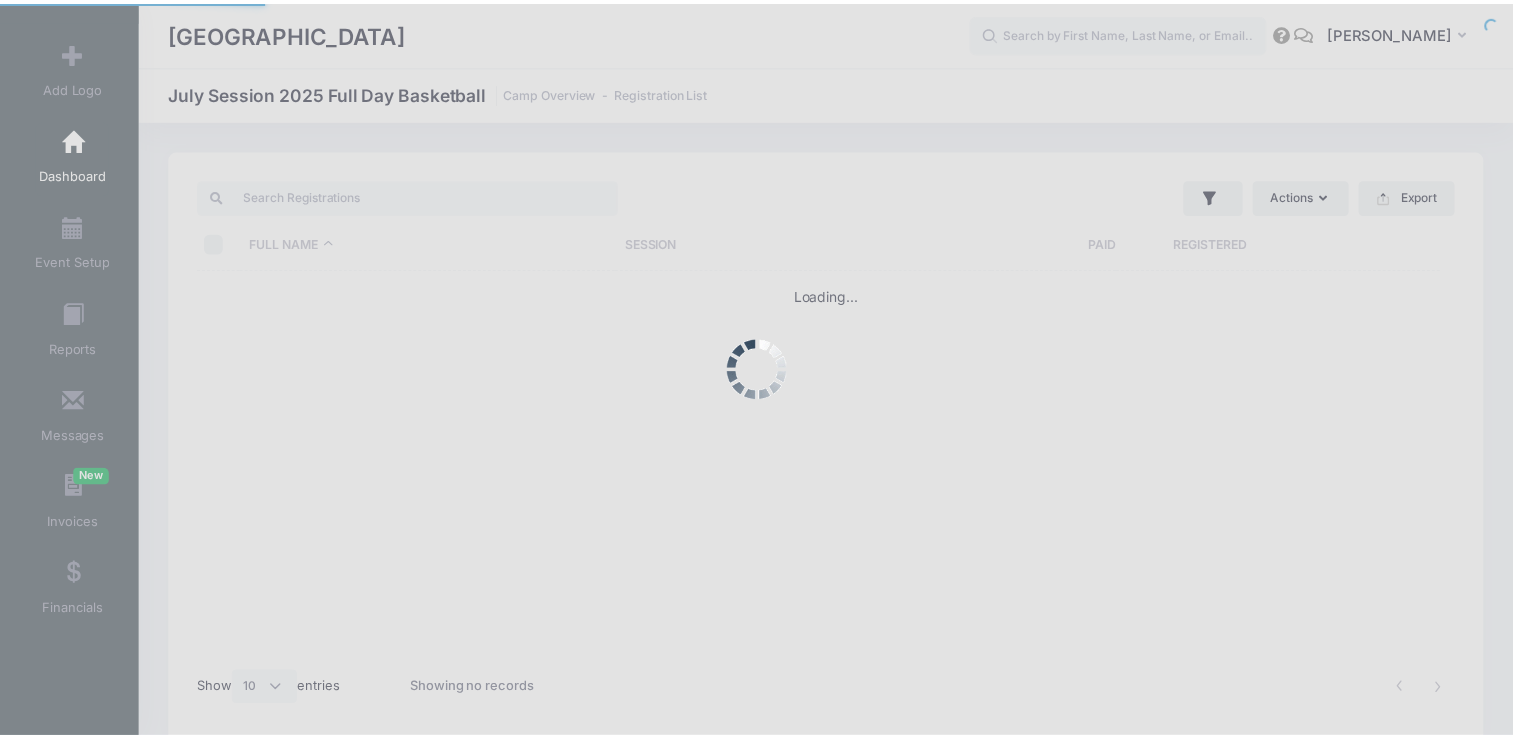 scroll, scrollTop: 0, scrollLeft: 0, axis: both 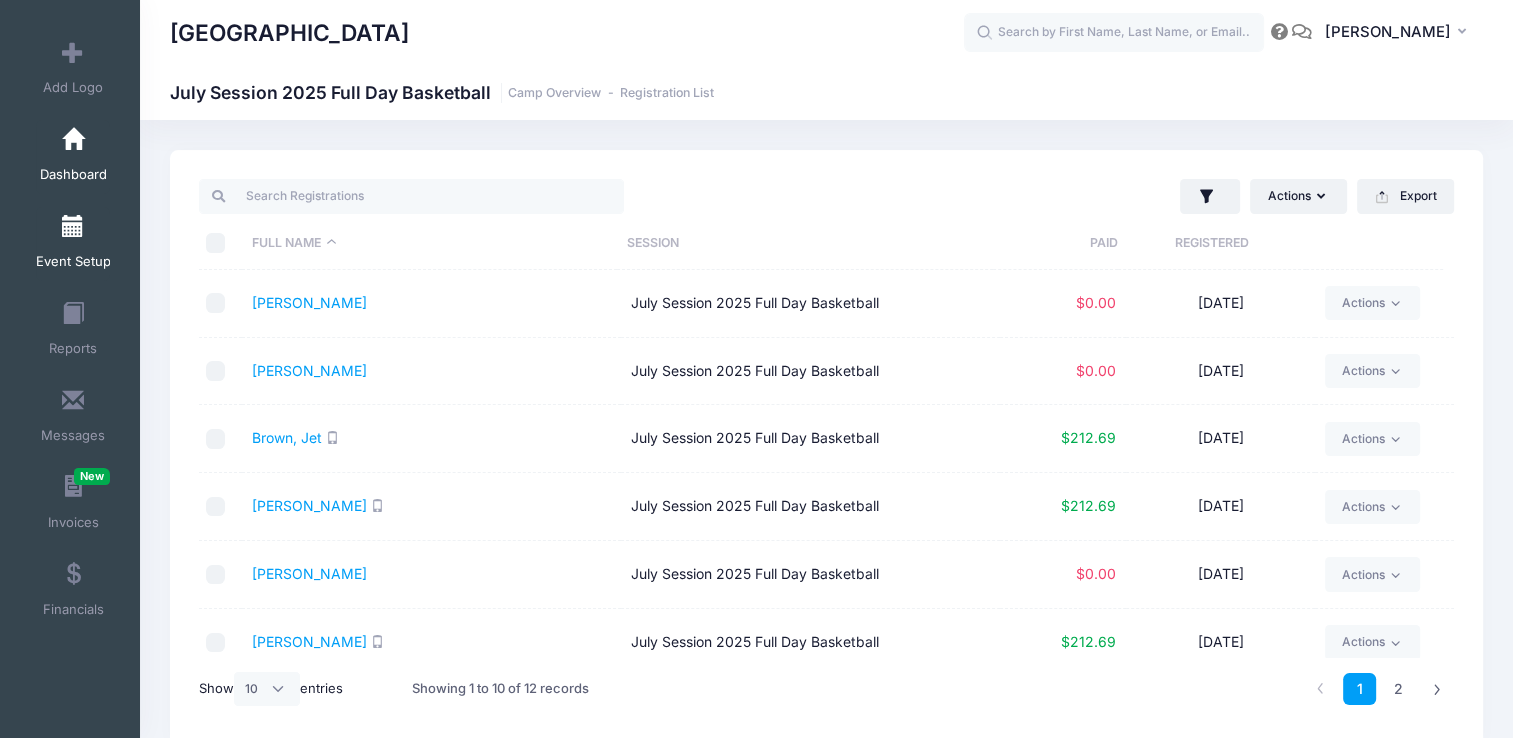 click on "Event Setup" at bounding box center [73, 261] 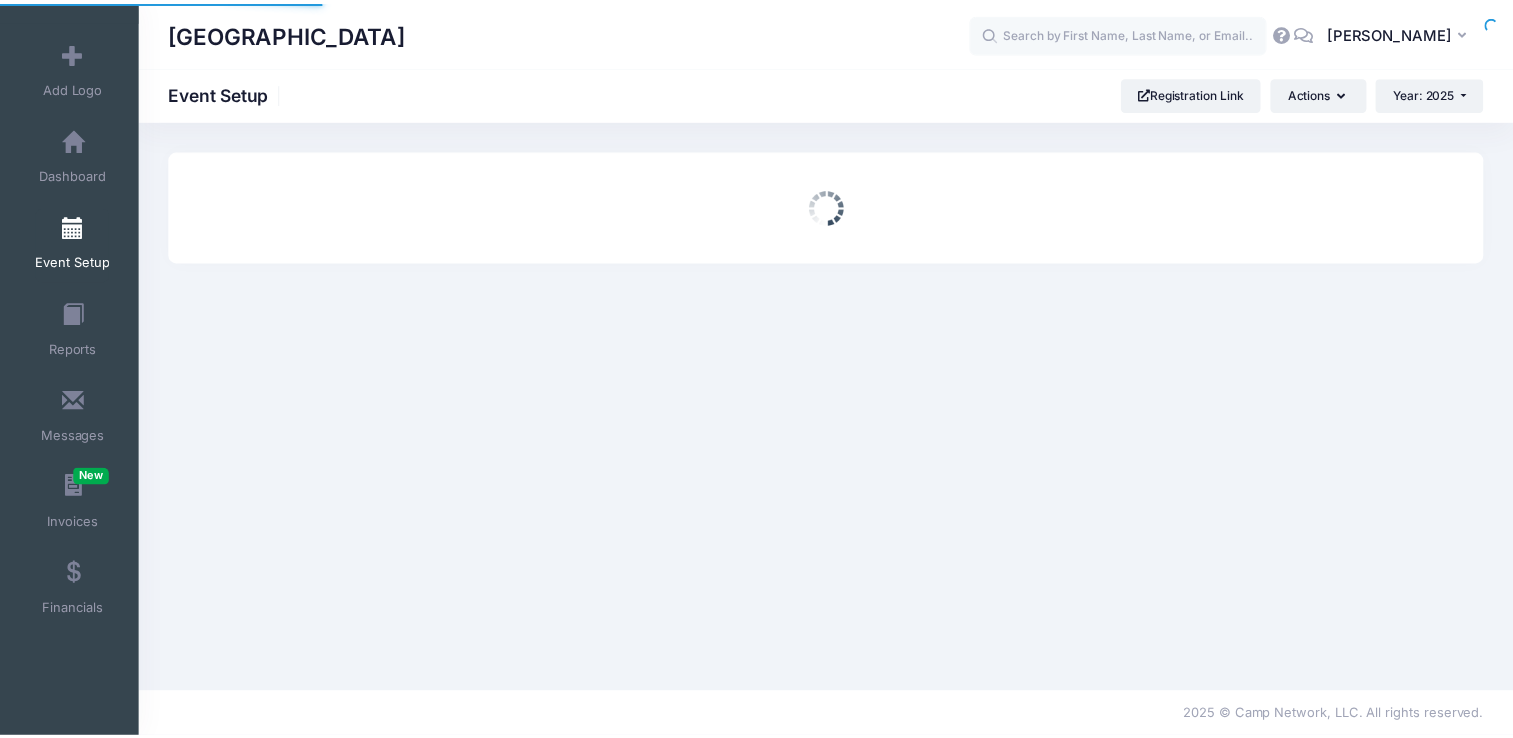 scroll, scrollTop: 0, scrollLeft: 0, axis: both 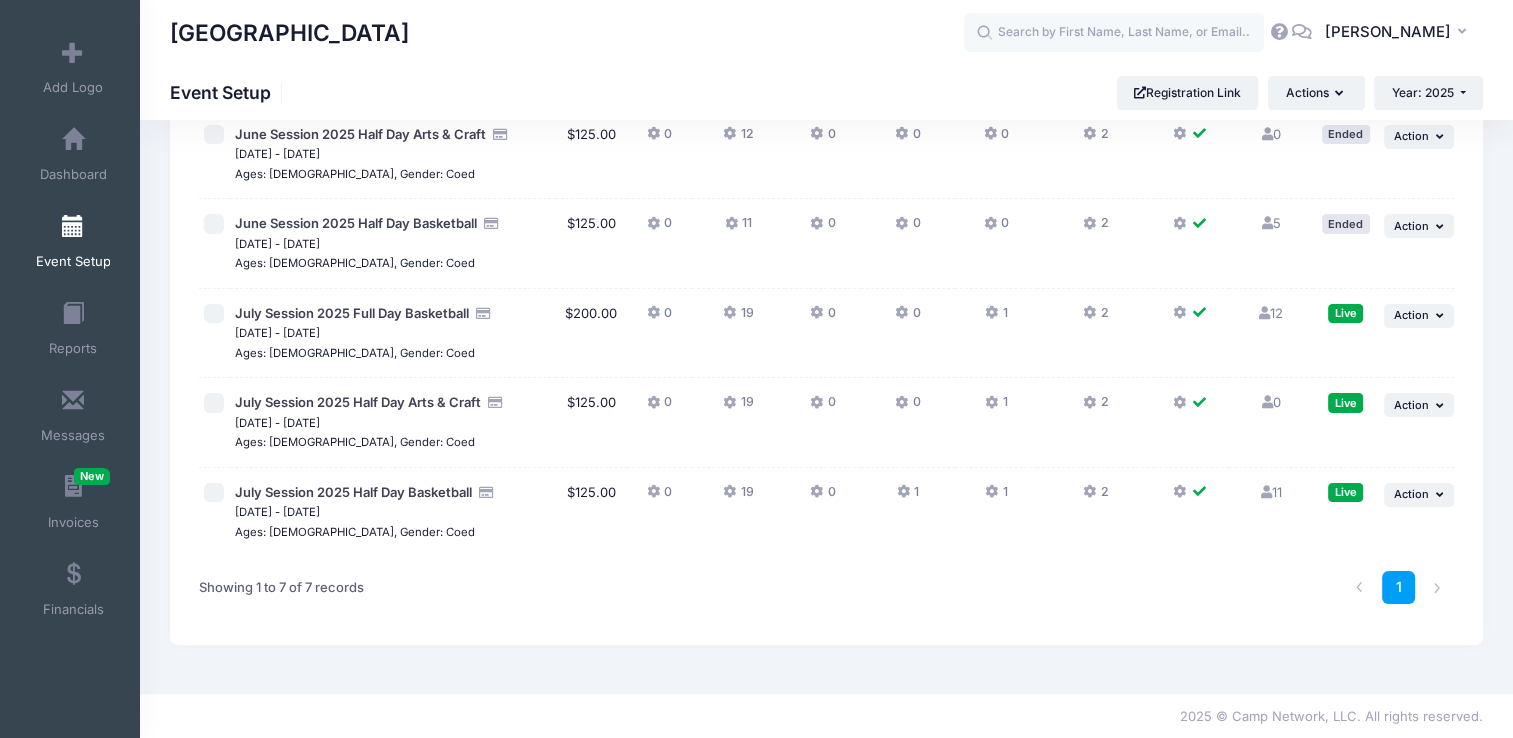 click on "11
Full" at bounding box center (1271, 492) 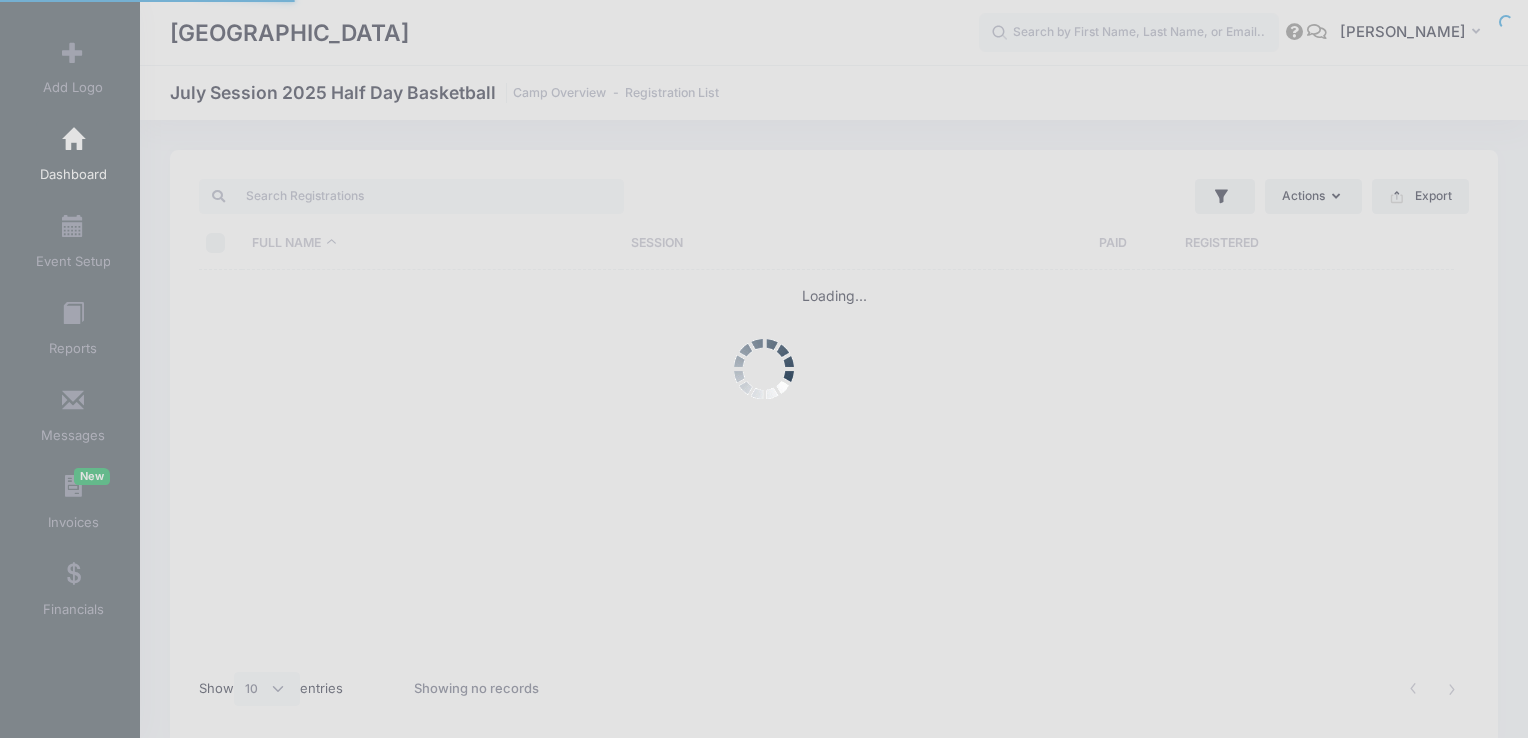 select on "10" 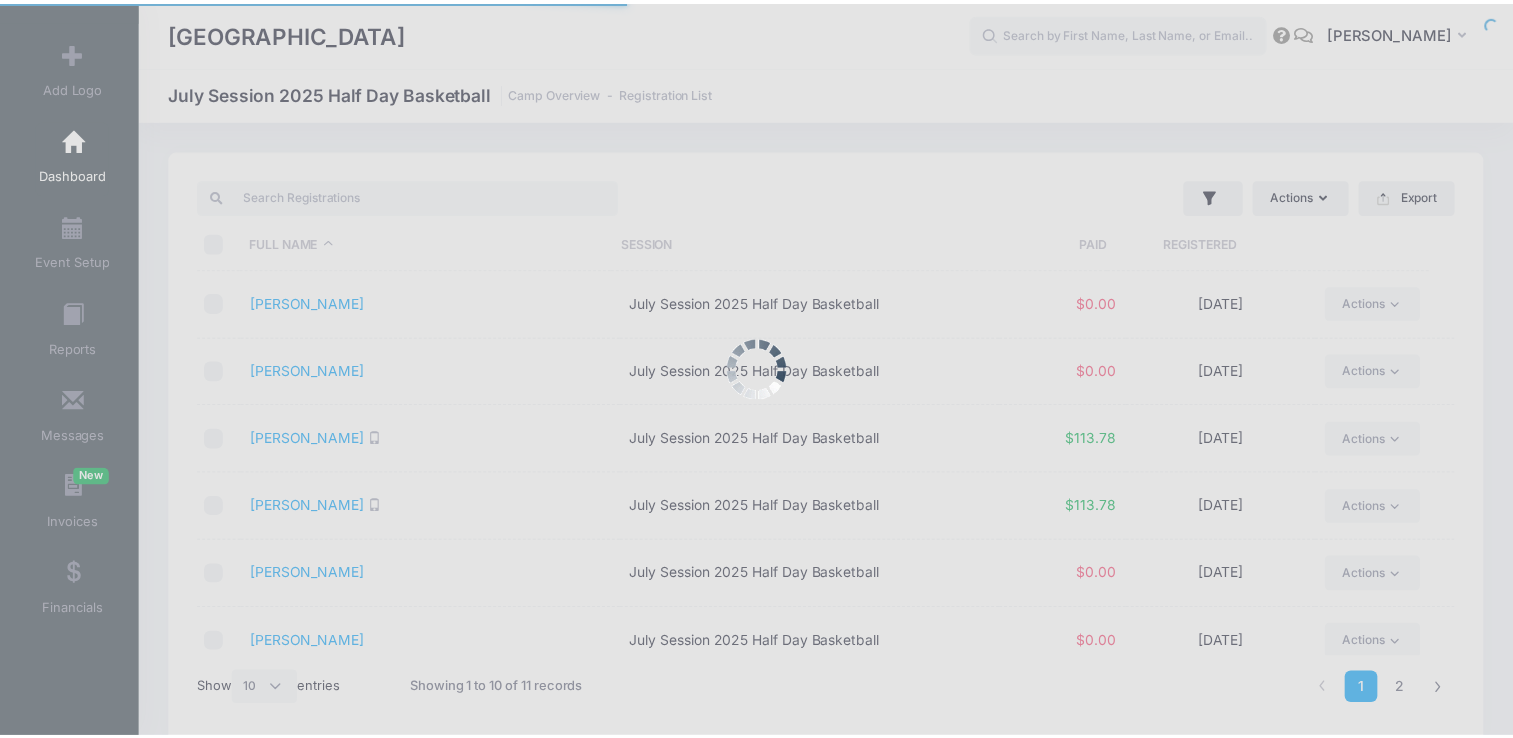 scroll, scrollTop: 0, scrollLeft: 0, axis: both 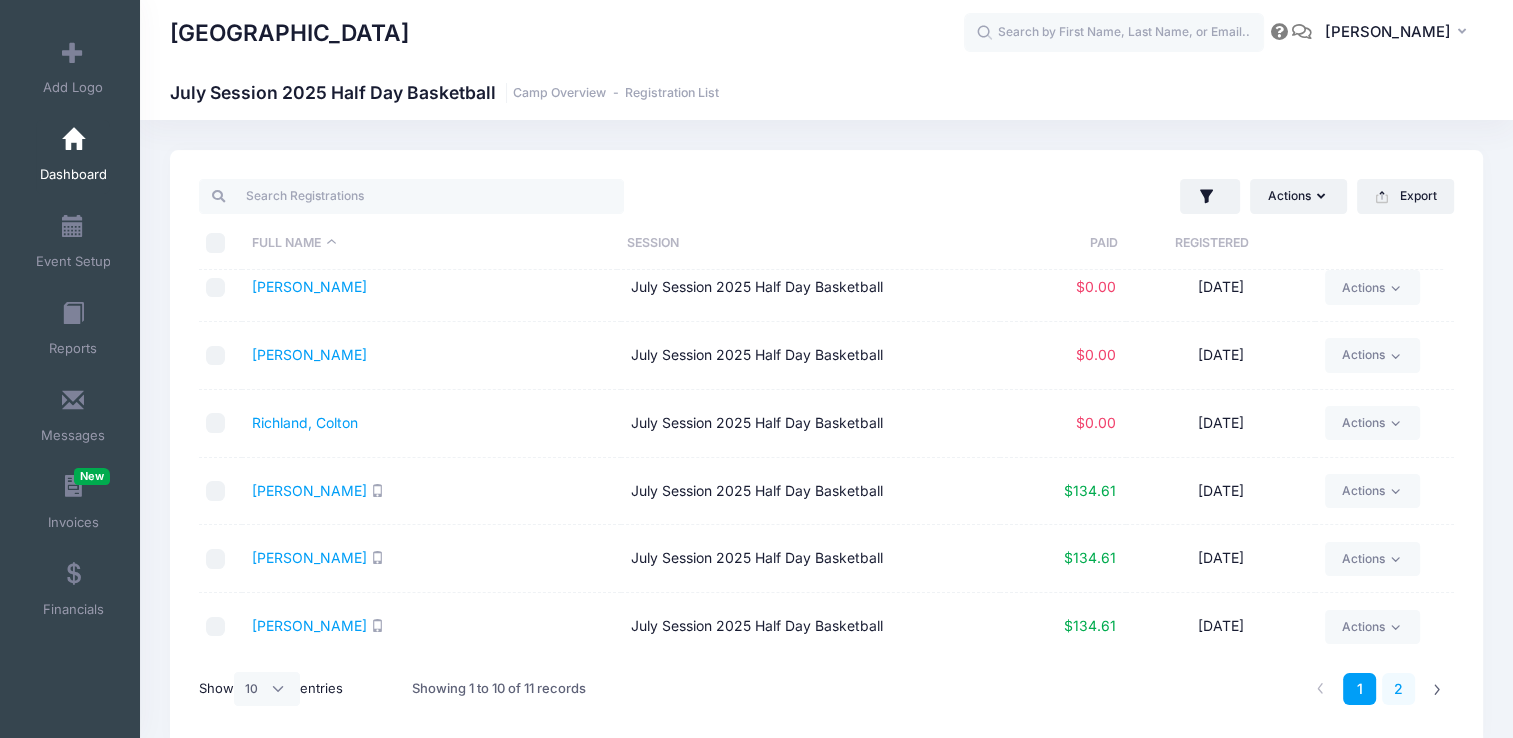 click on "2" at bounding box center (1398, 689) 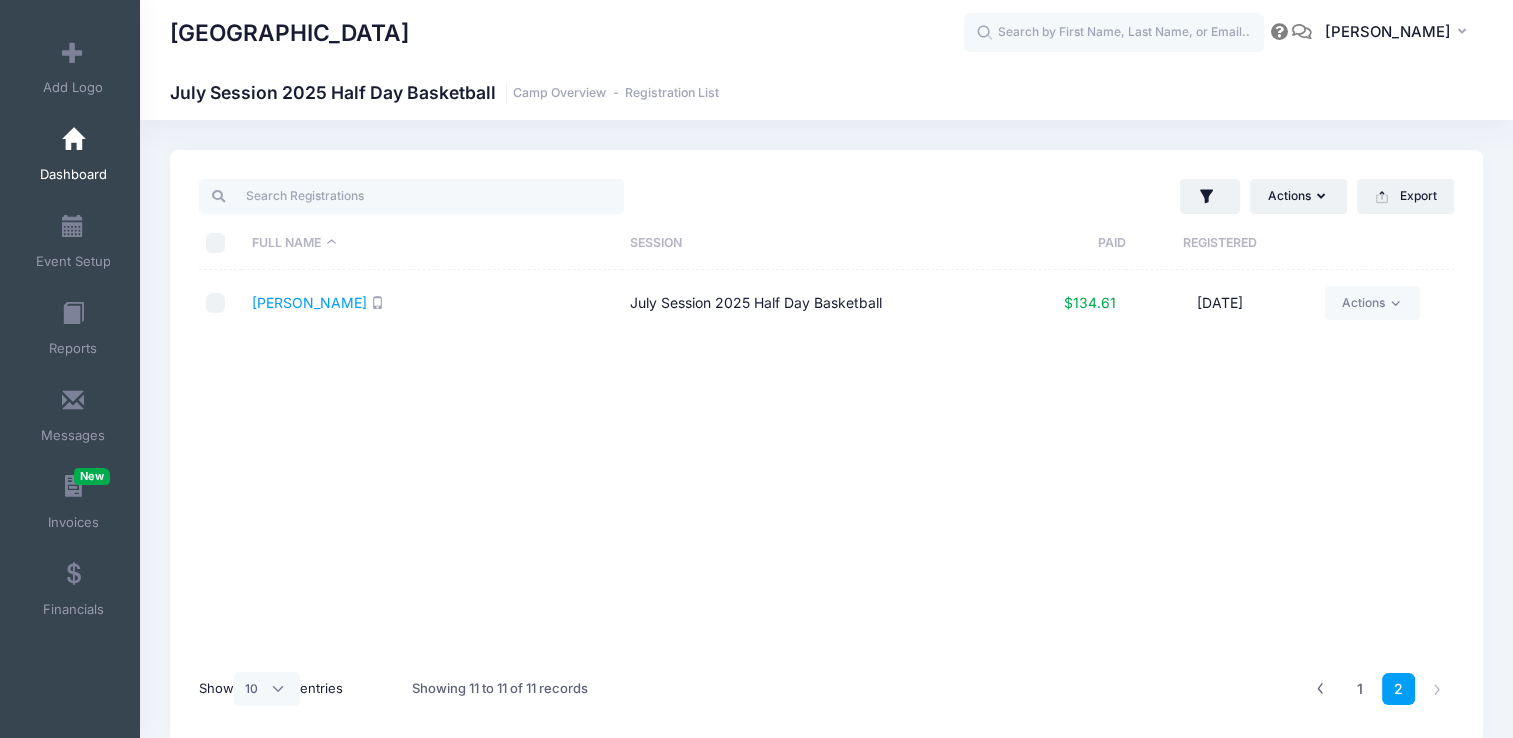 scroll, scrollTop: 0, scrollLeft: 0, axis: both 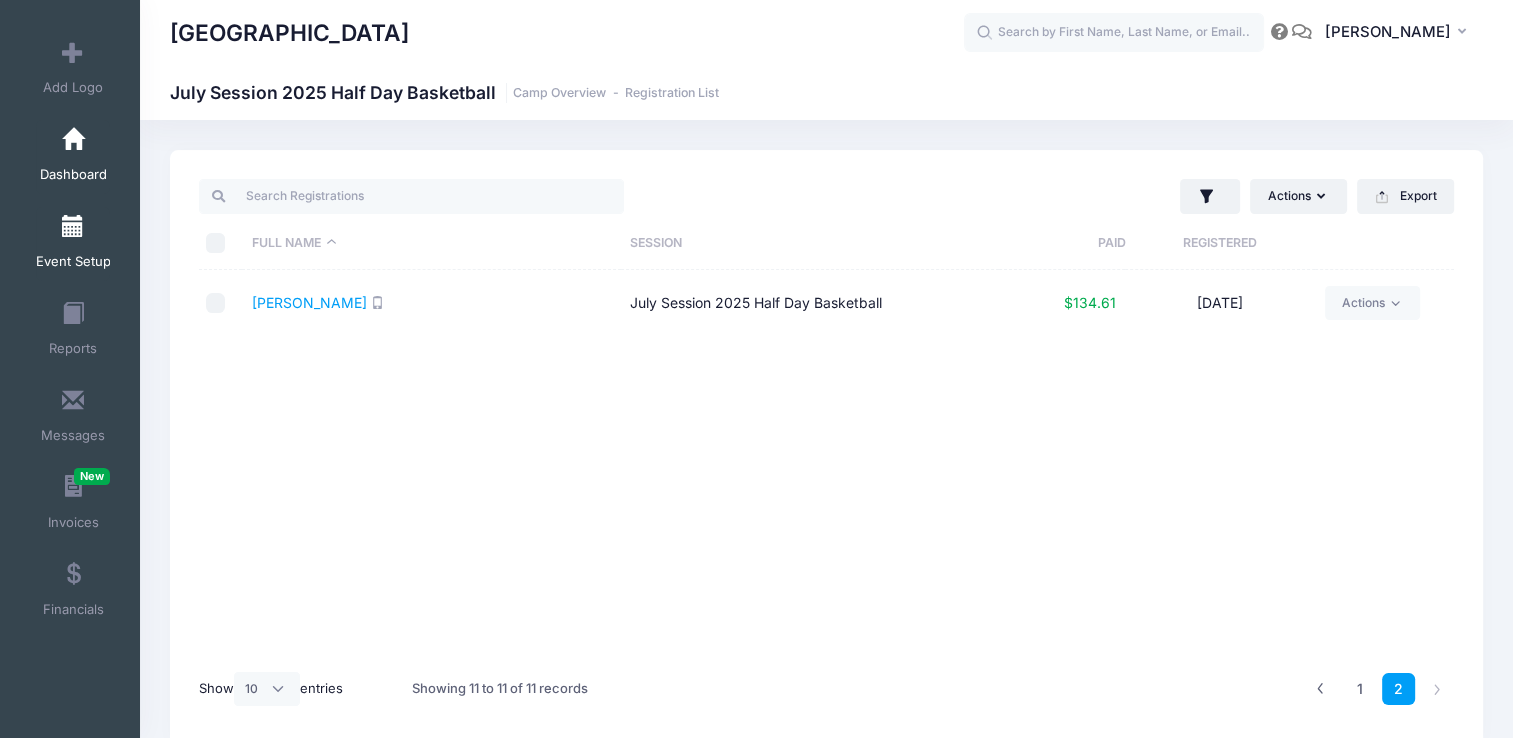 click at bounding box center [73, 227] 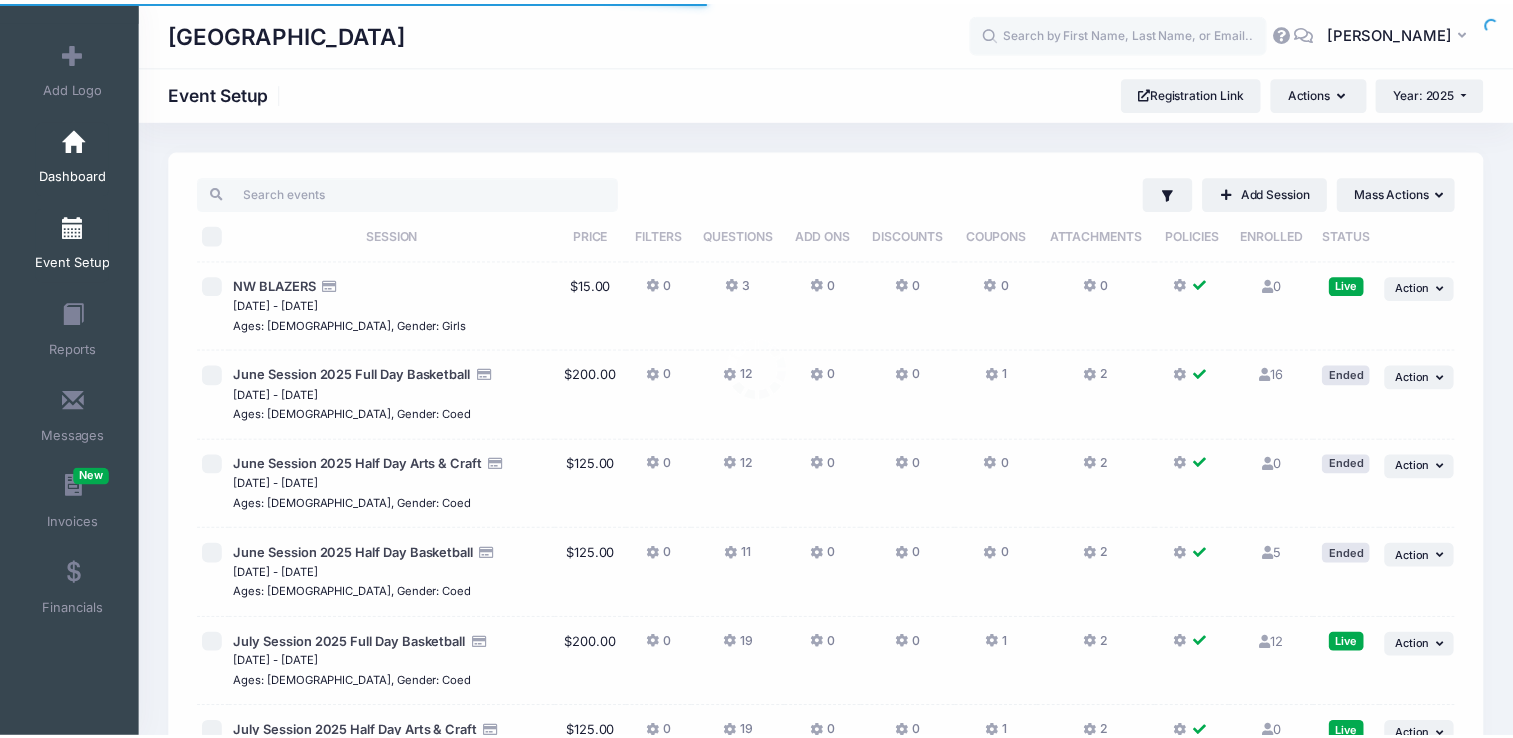 scroll, scrollTop: 0, scrollLeft: 0, axis: both 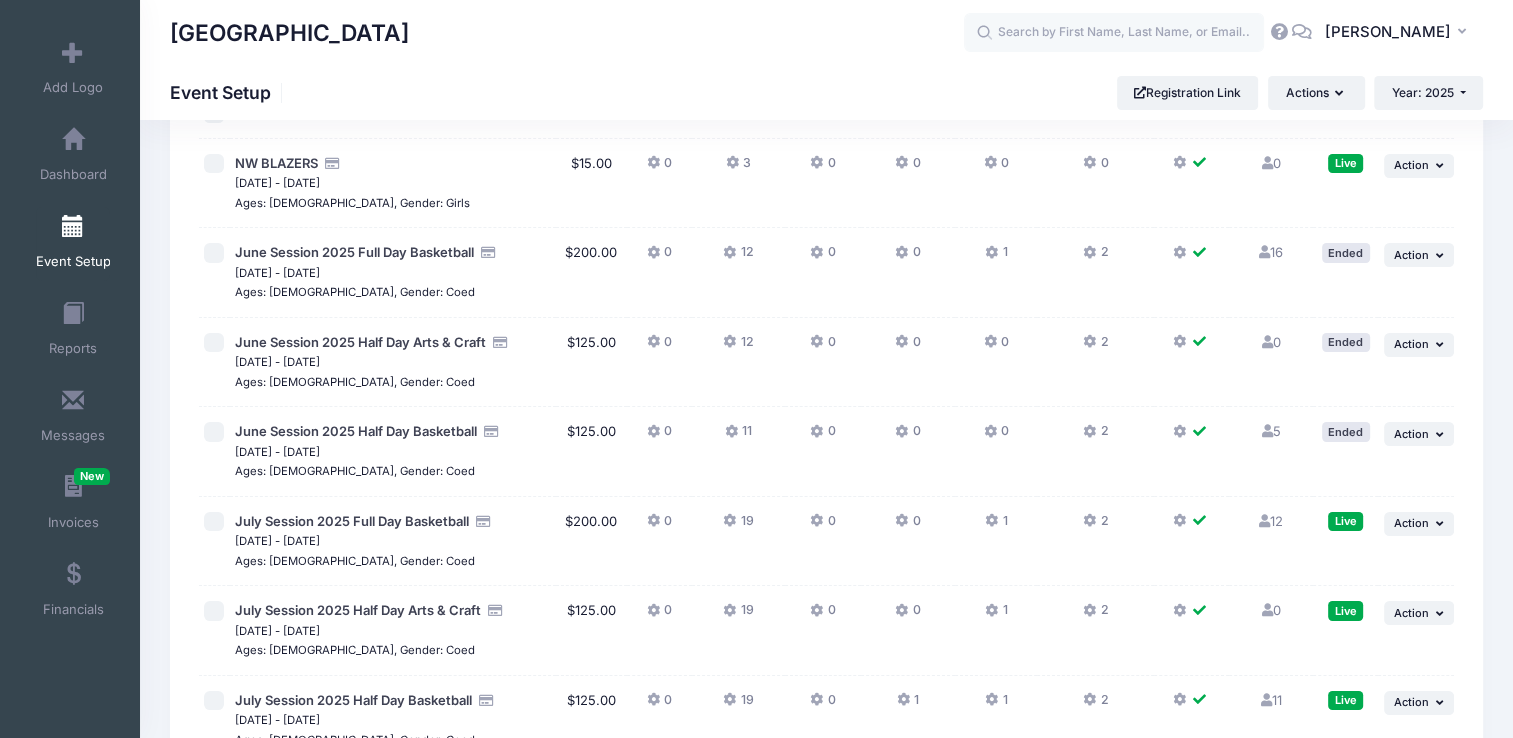 click on "16
Full" at bounding box center [1271, 252] 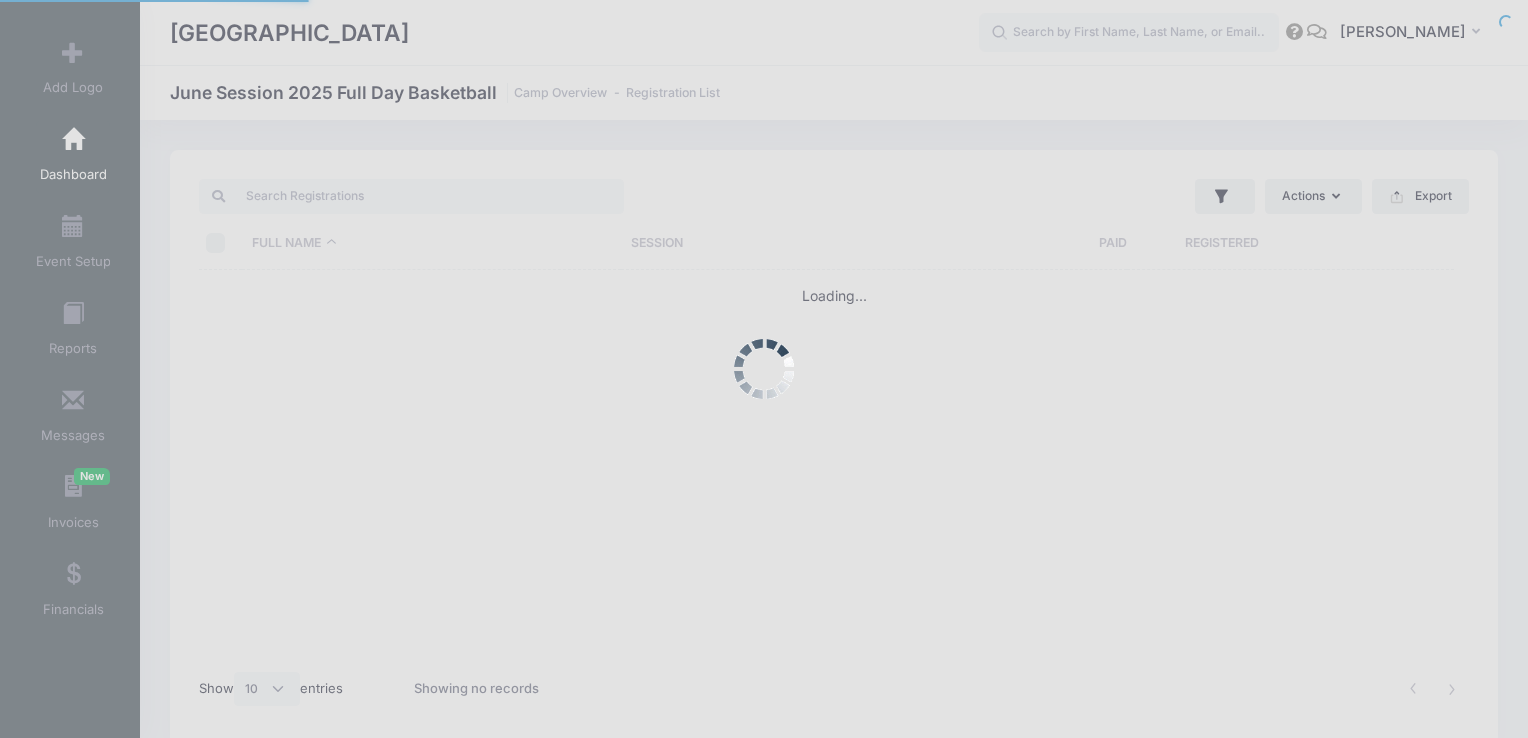 select on "10" 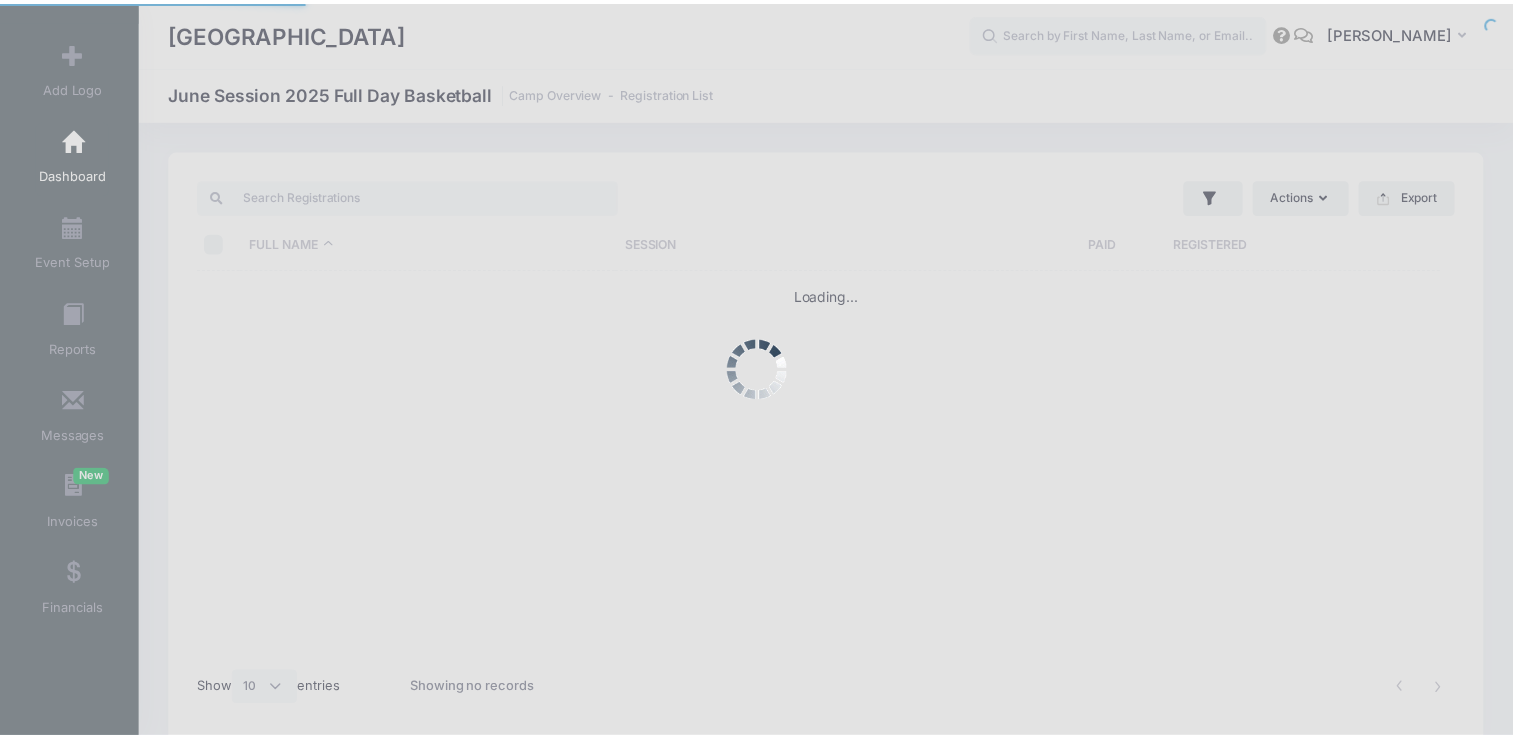 scroll, scrollTop: 0, scrollLeft: 0, axis: both 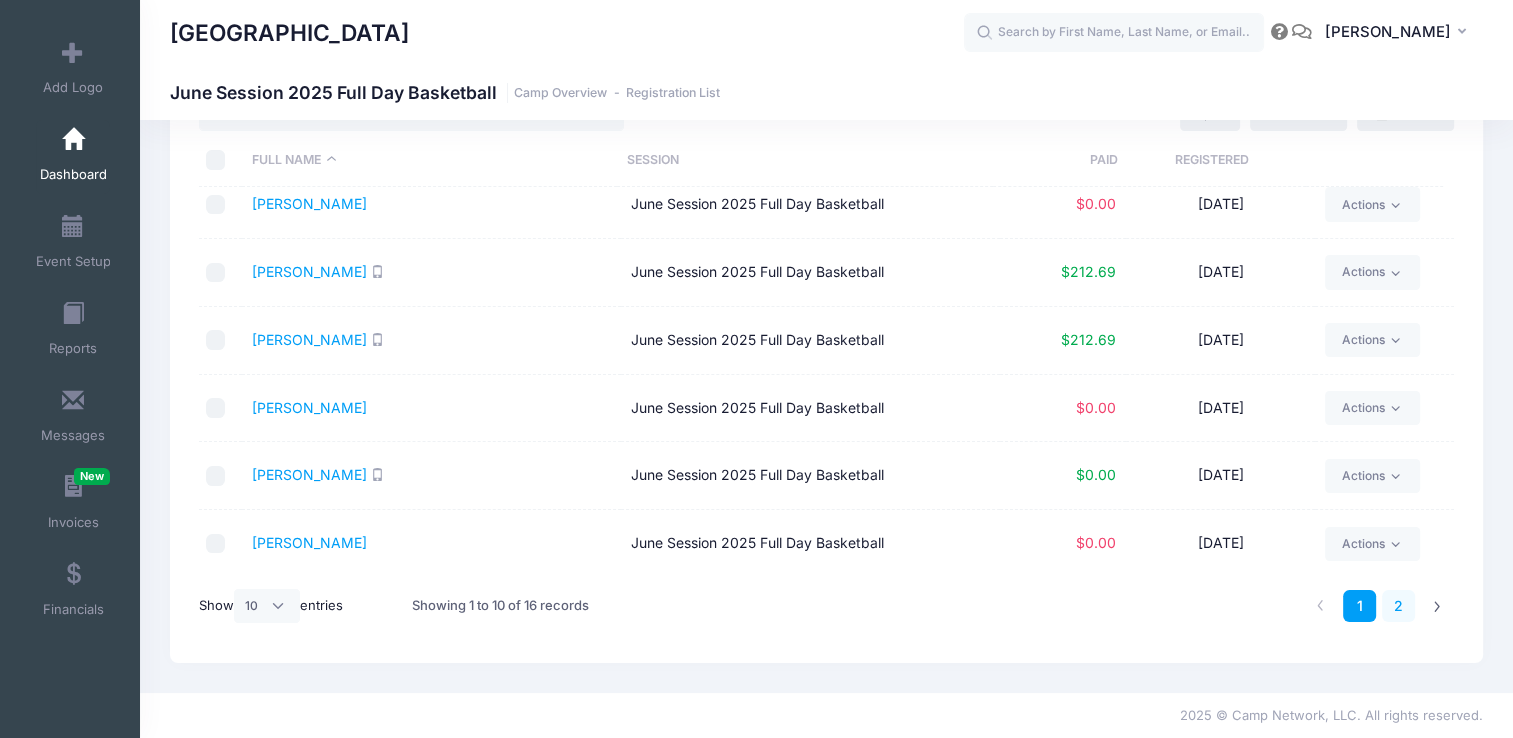 click on "2" at bounding box center [1398, 606] 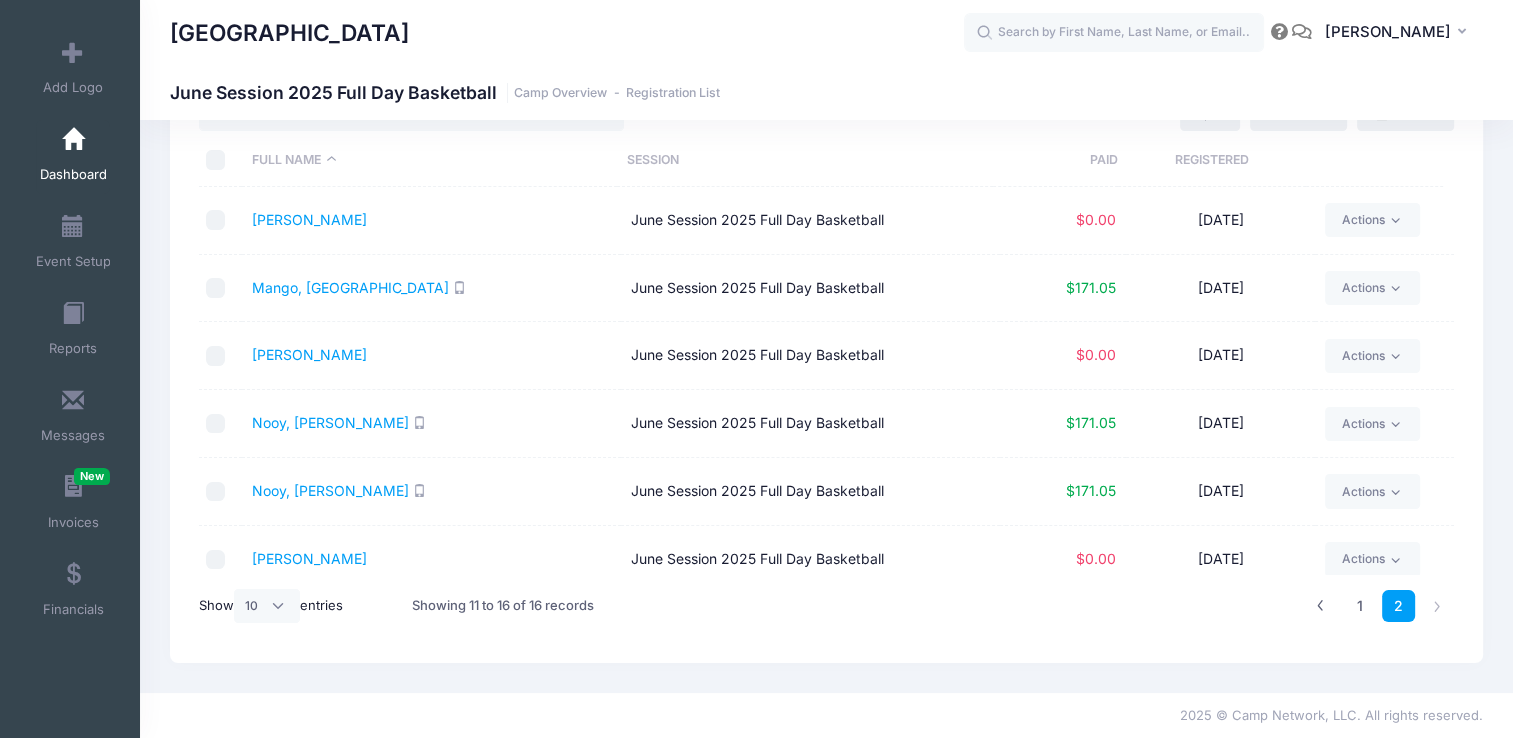 scroll, scrollTop: 16, scrollLeft: 0, axis: vertical 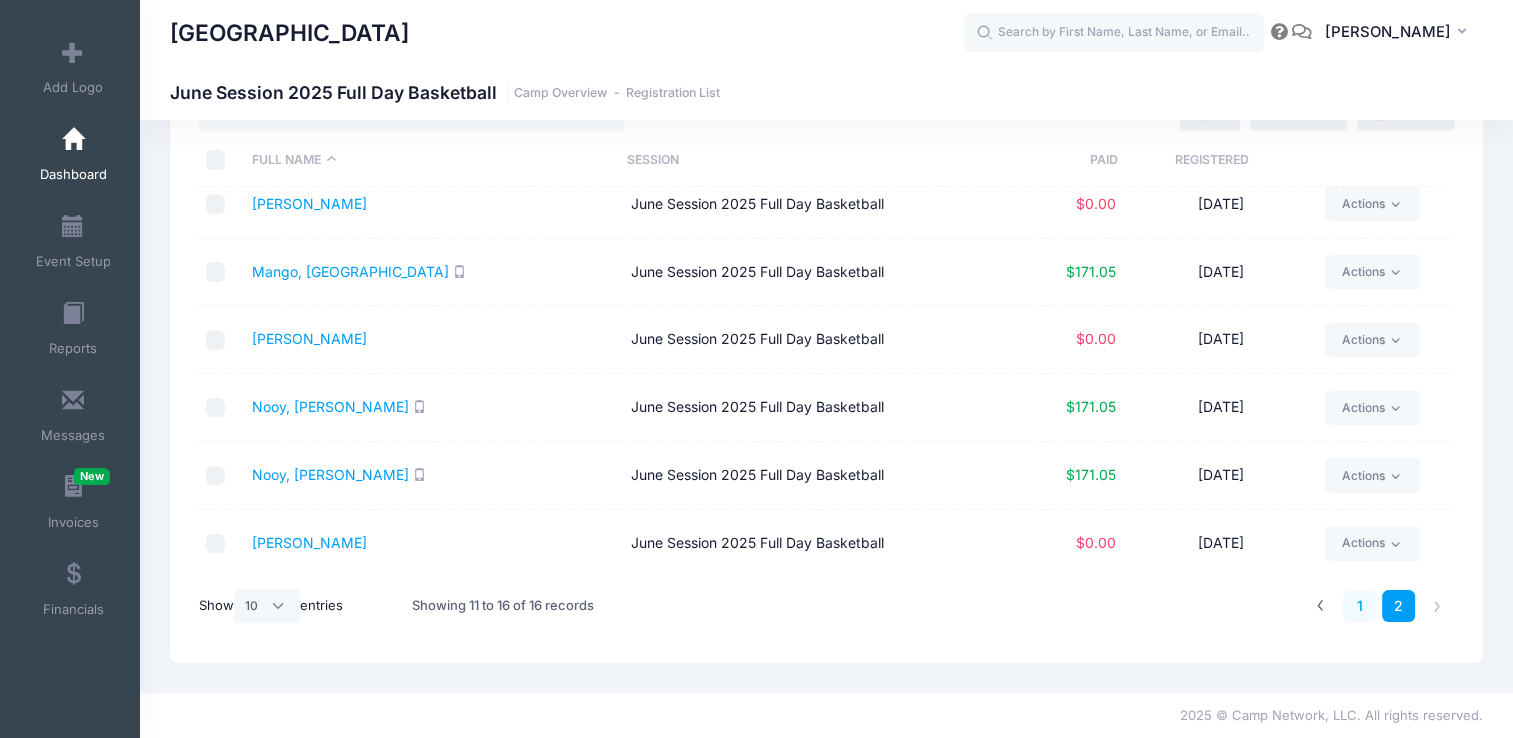 click on "1" at bounding box center (1359, 606) 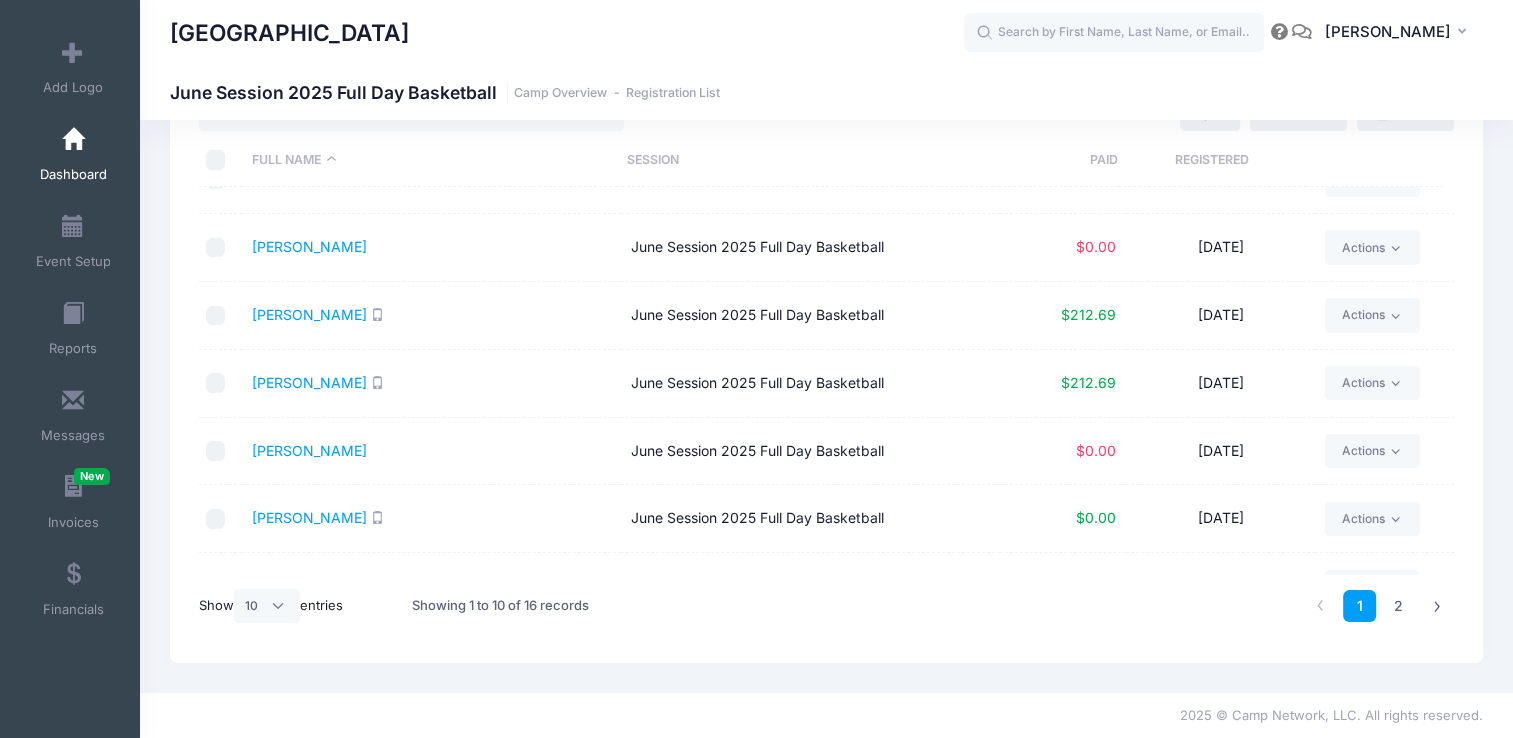 scroll, scrollTop: 287, scrollLeft: 0, axis: vertical 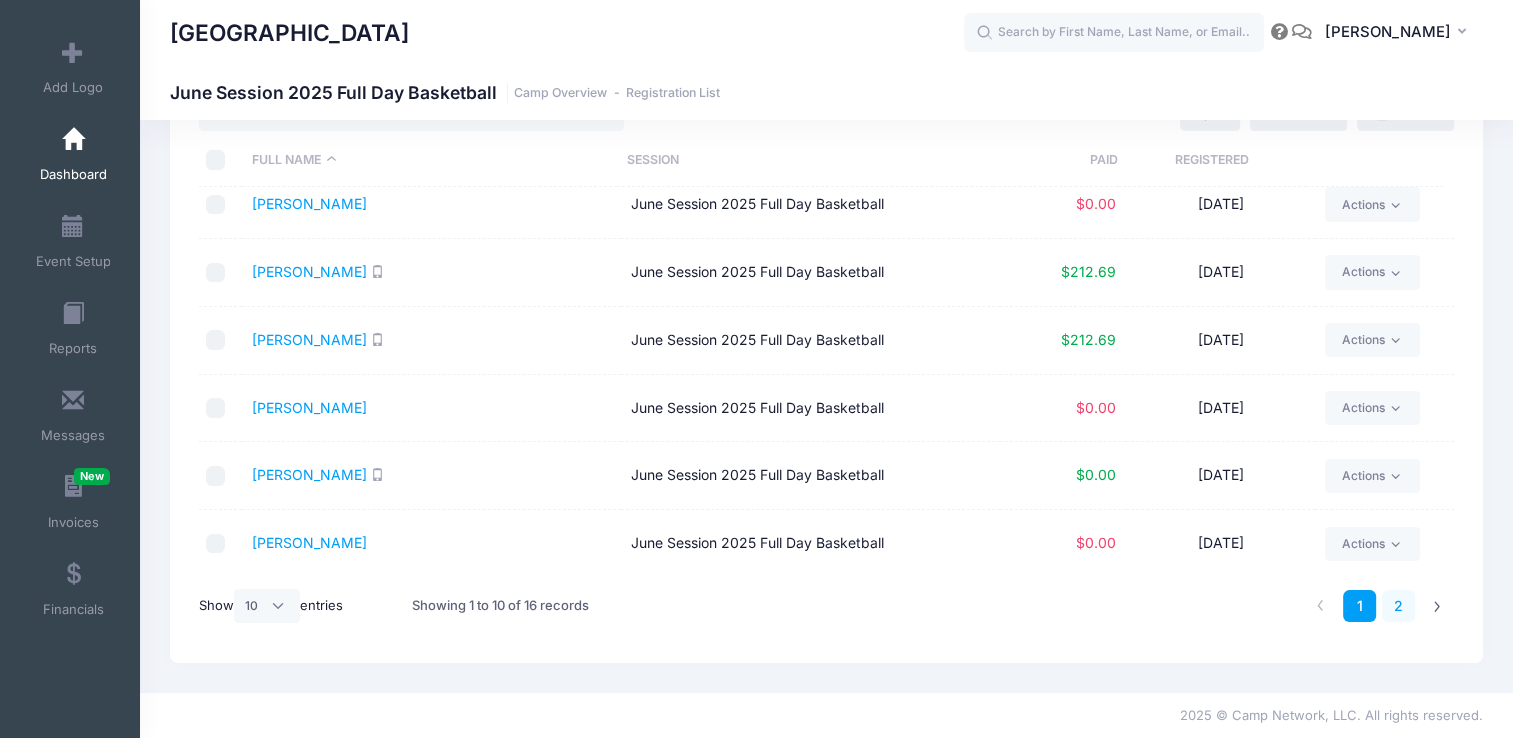 click on "2" at bounding box center [1398, 606] 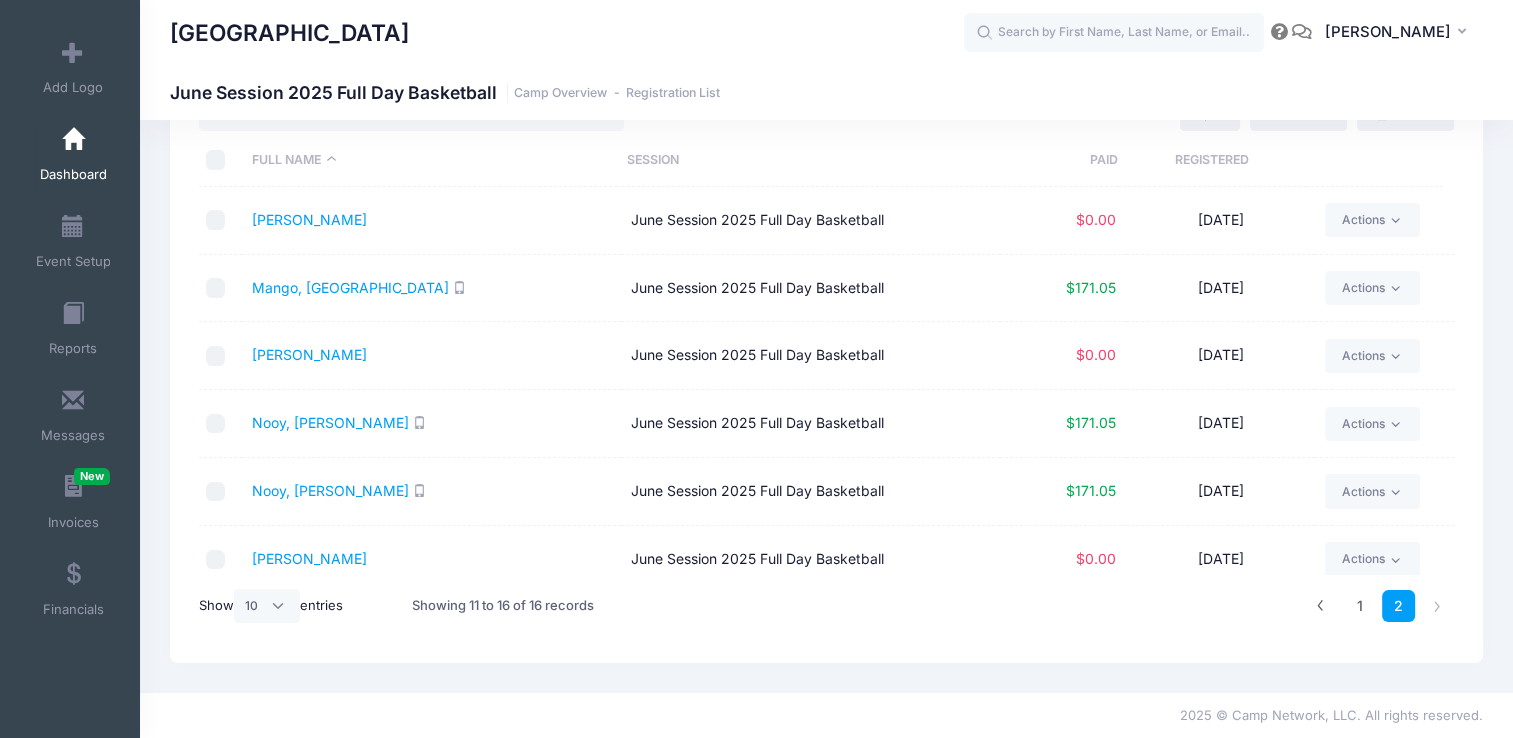 scroll, scrollTop: 16, scrollLeft: 0, axis: vertical 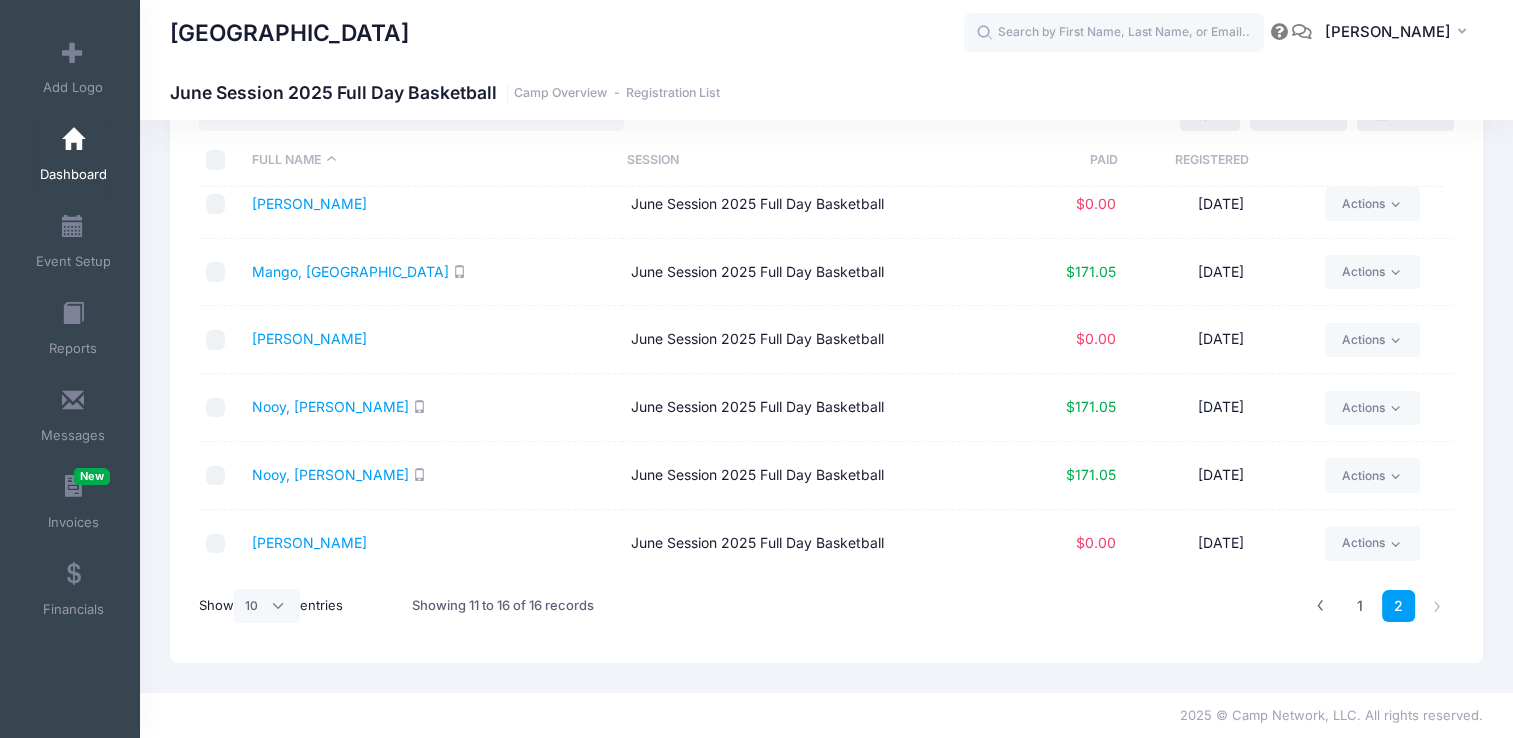 click at bounding box center [73, 140] 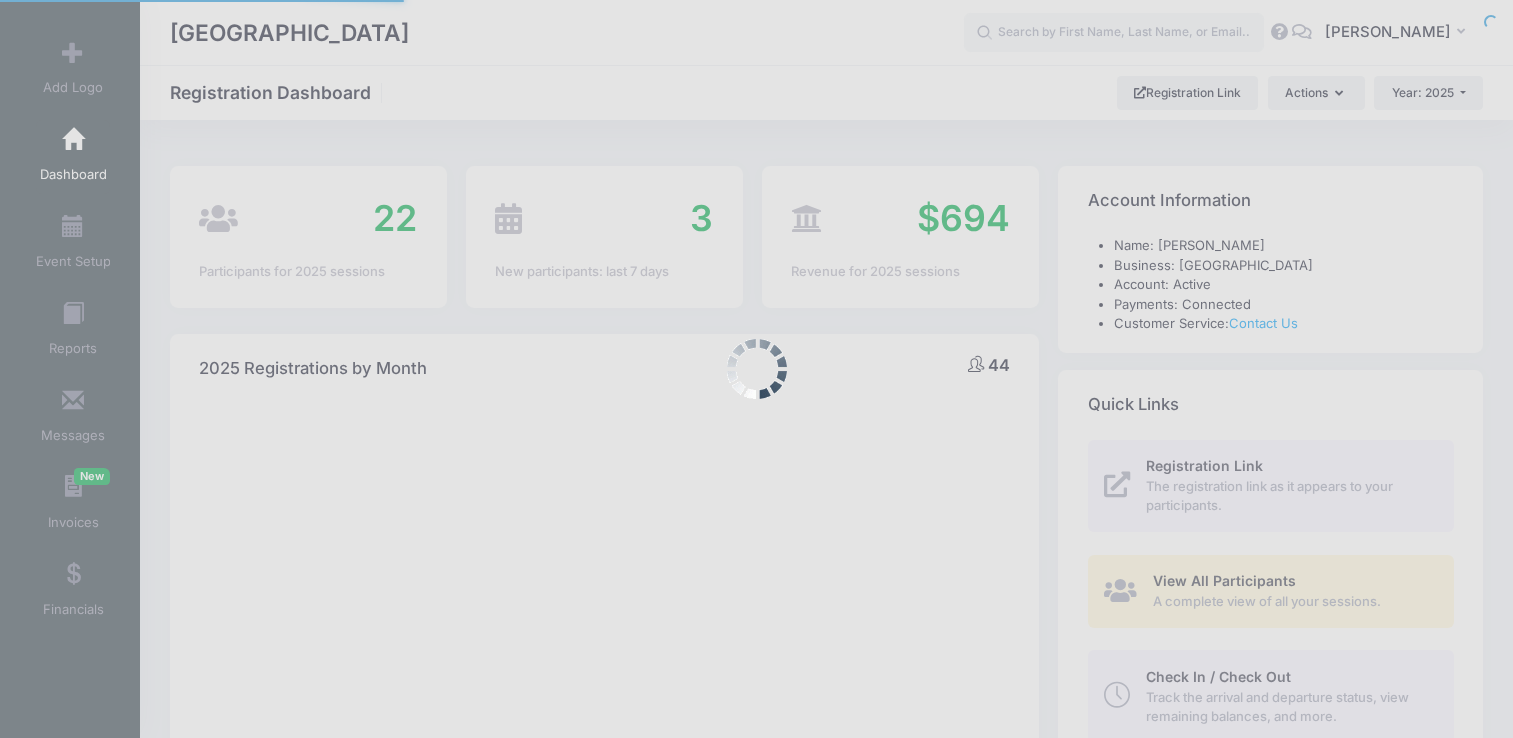 select 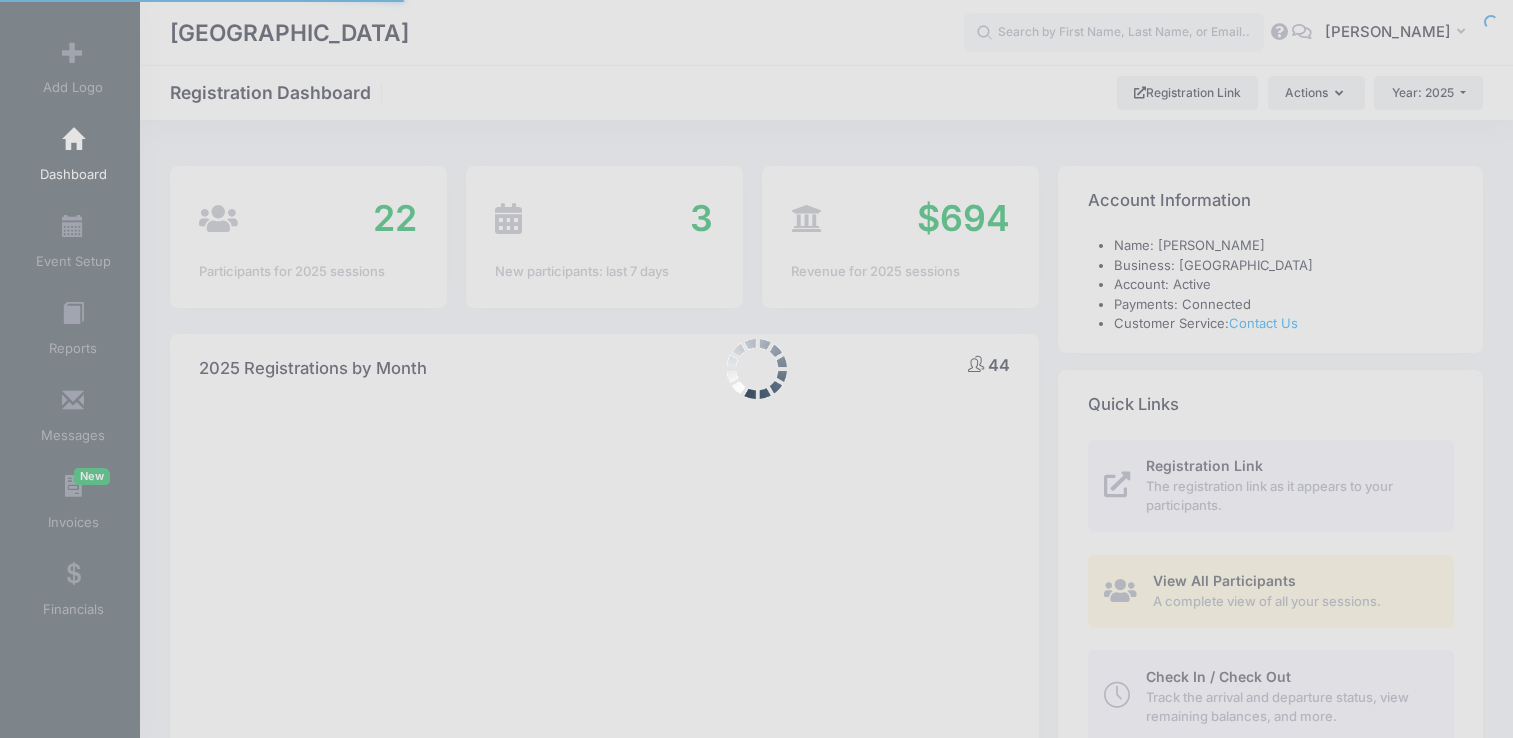 scroll, scrollTop: 0, scrollLeft: 0, axis: both 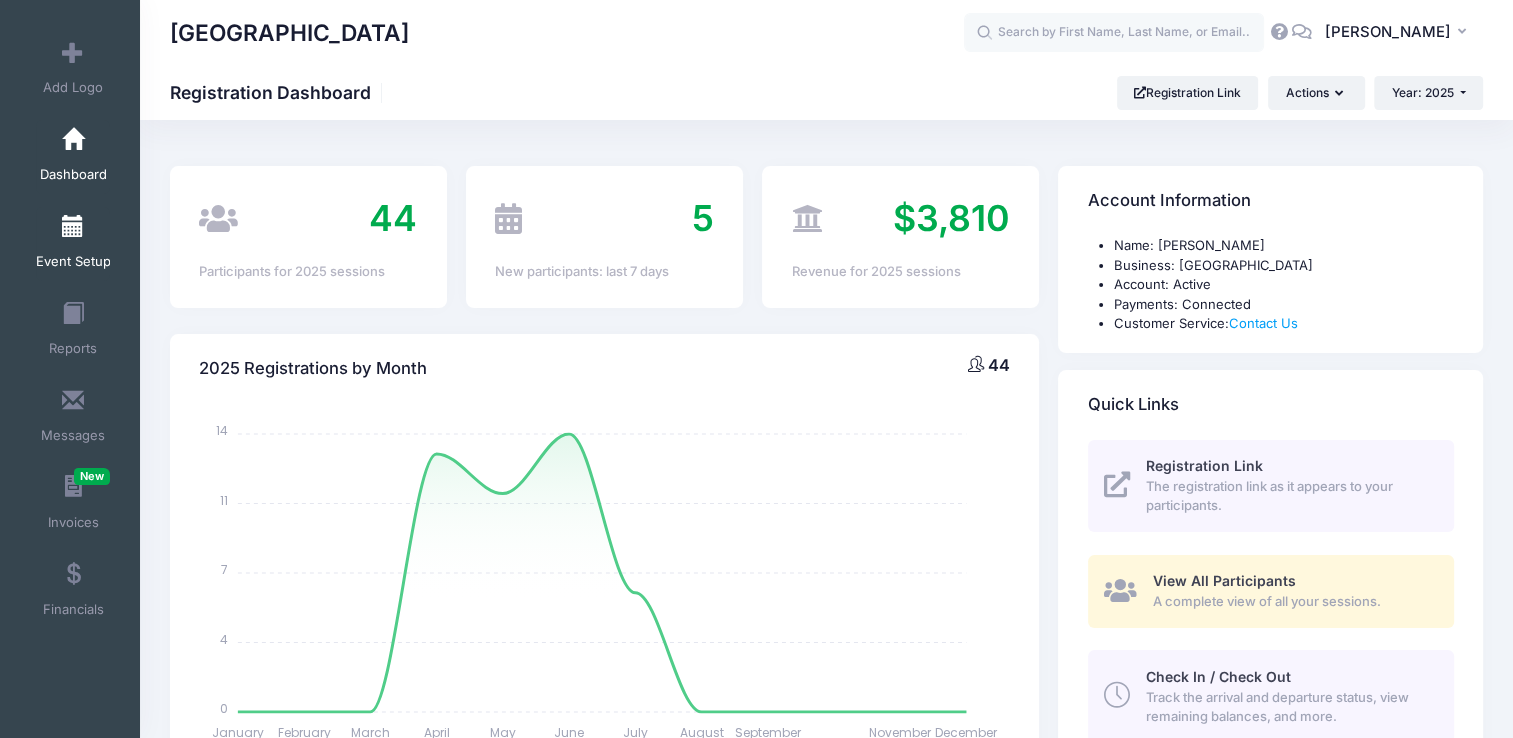 click on "Event Setup" at bounding box center (73, 244) 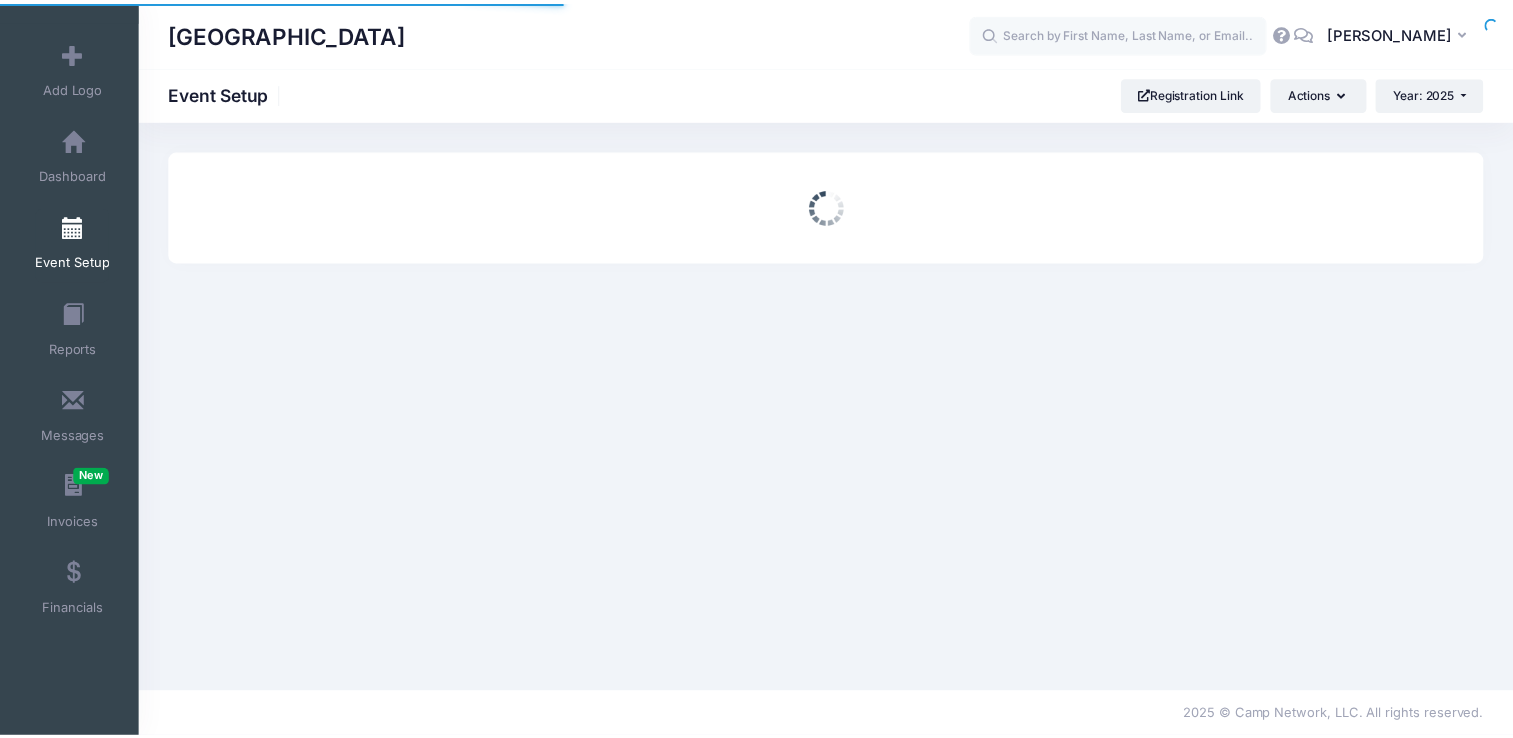 scroll, scrollTop: 0, scrollLeft: 0, axis: both 